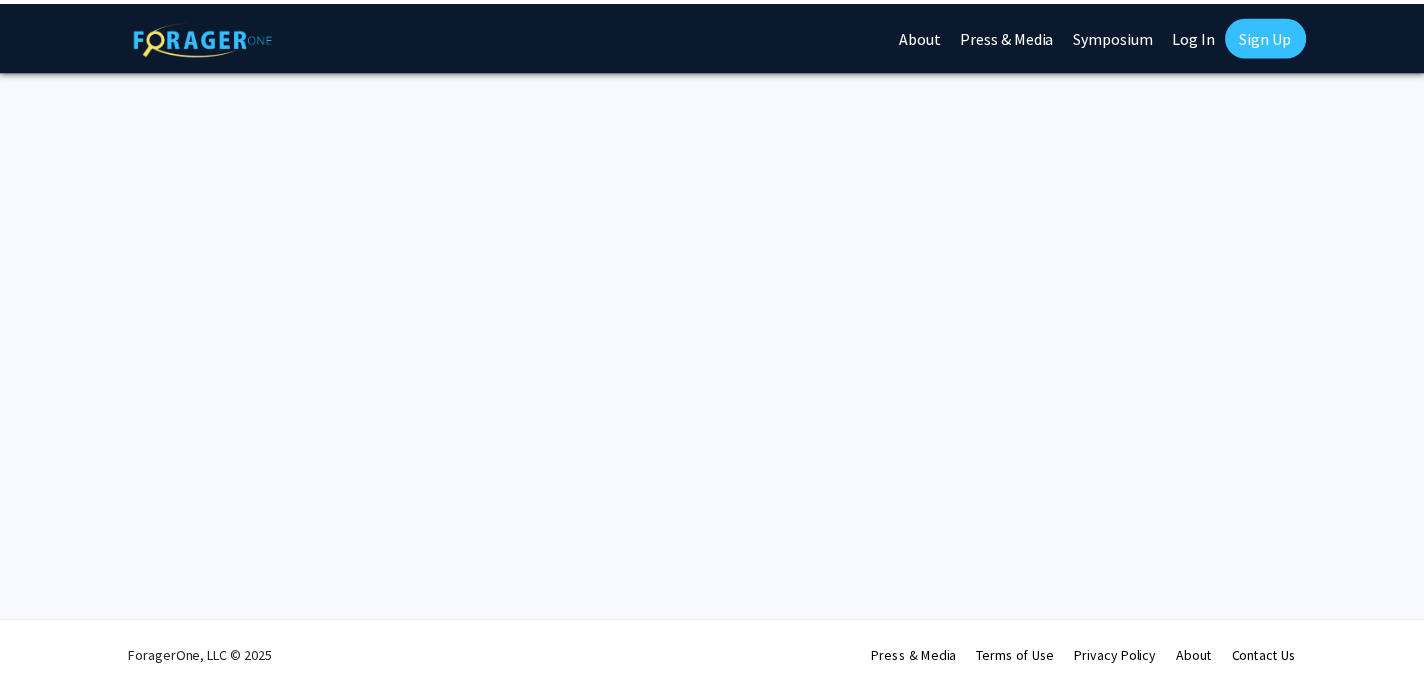 scroll, scrollTop: 0, scrollLeft: 0, axis: both 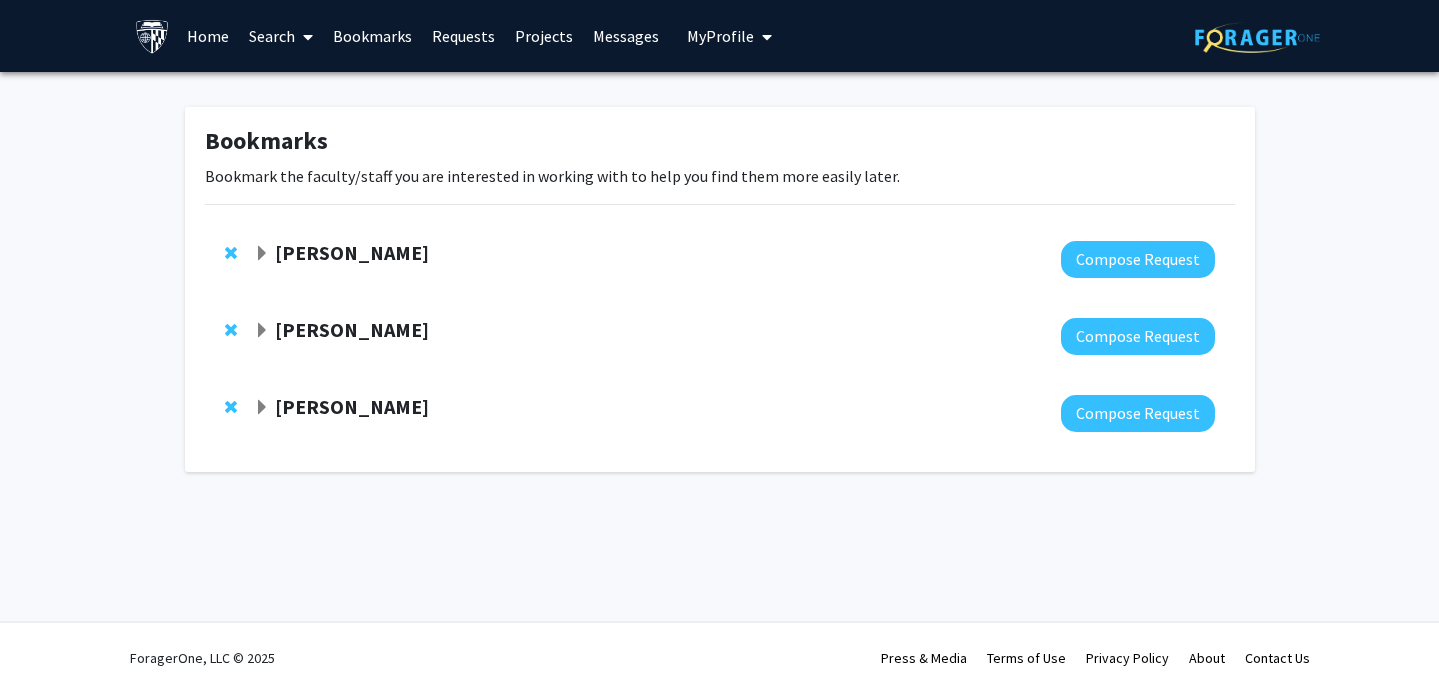 click on "Projects" at bounding box center (544, 36) 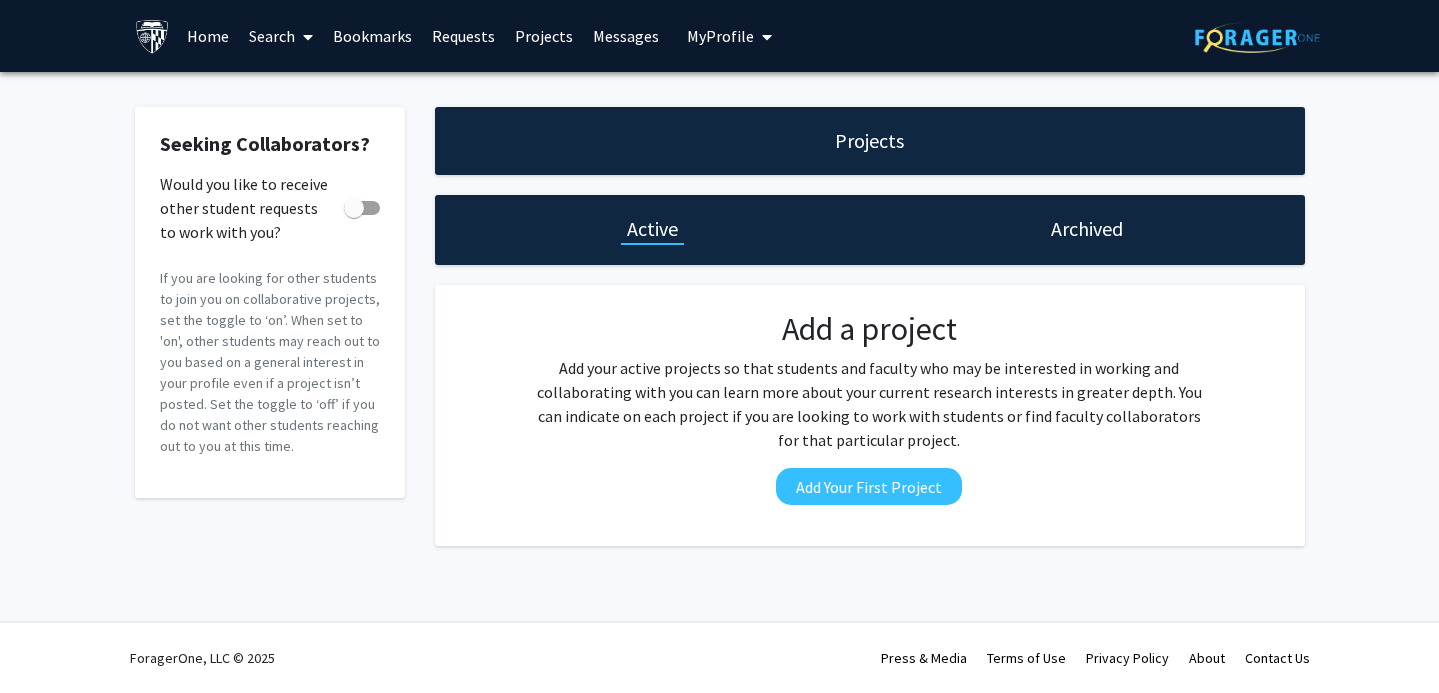 click on "Requests" at bounding box center (463, 36) 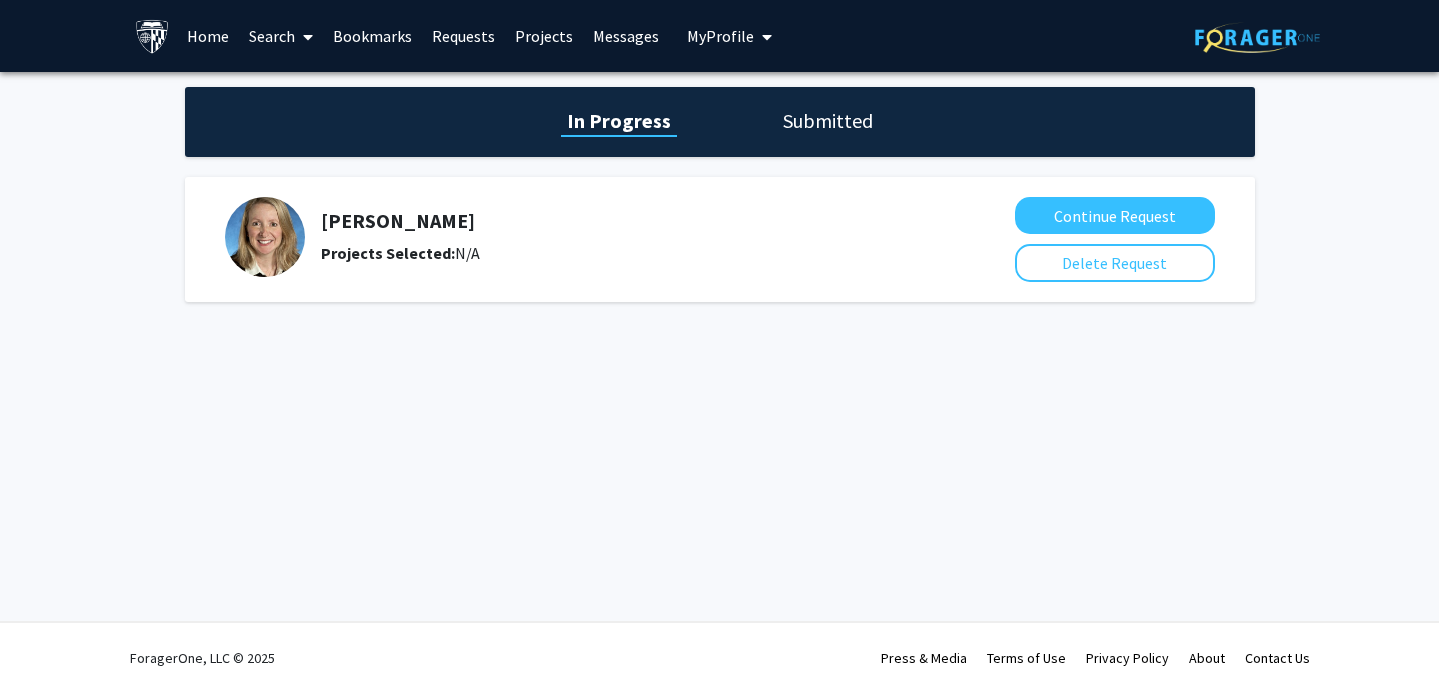 click 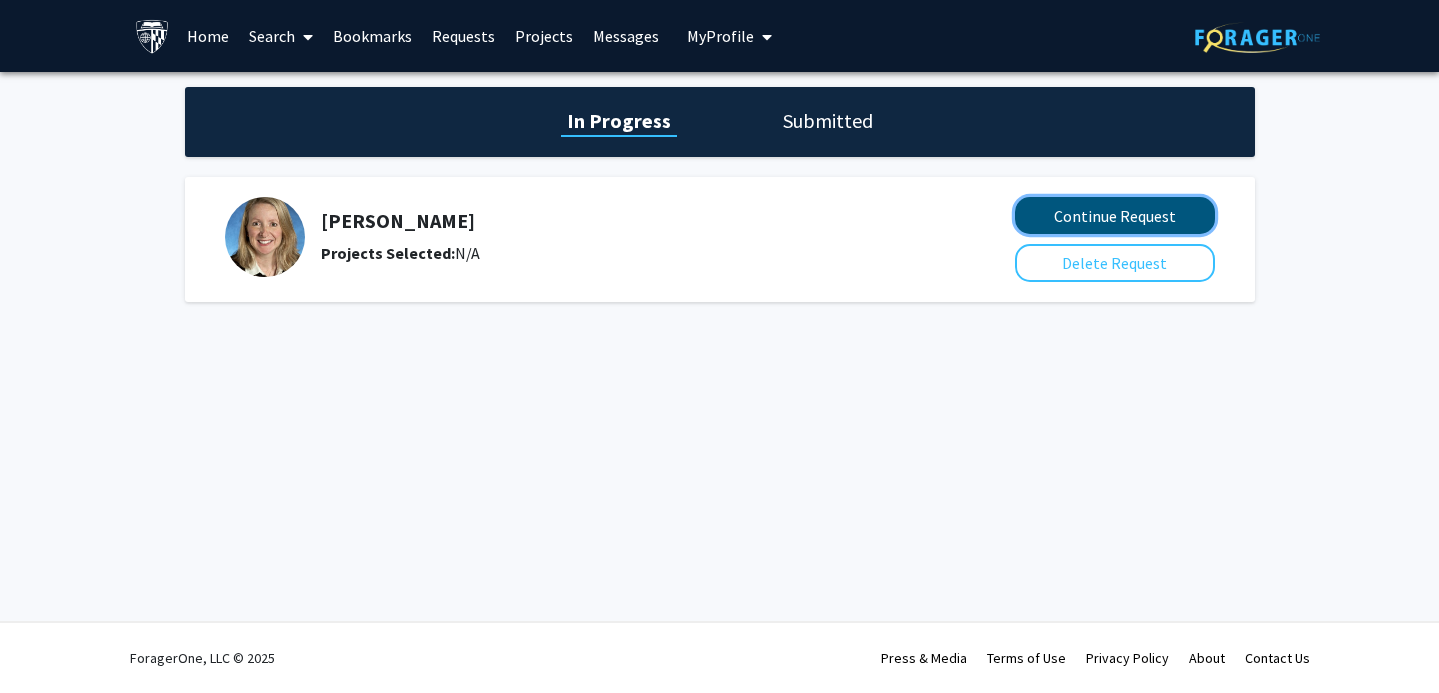 click on "Continue Request" 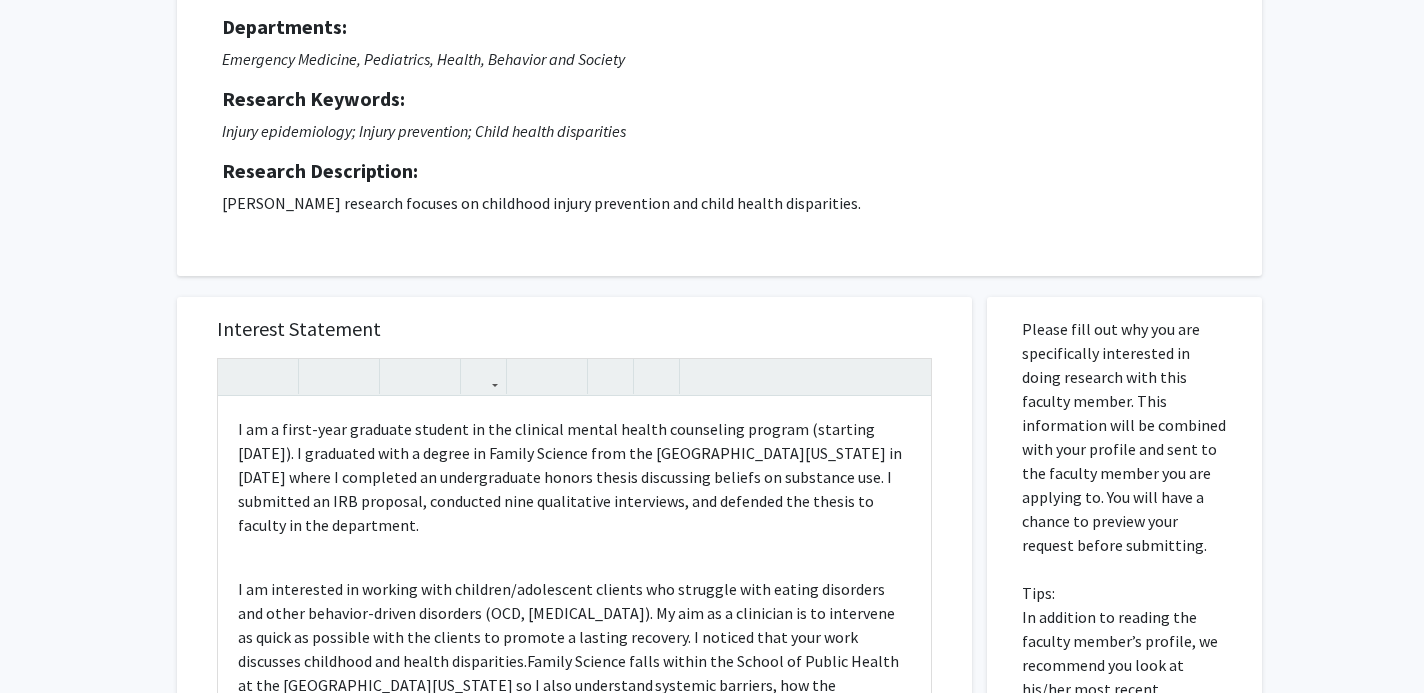 scroll, scrollTop: 223, scrollLeft: 0, axis: vertical 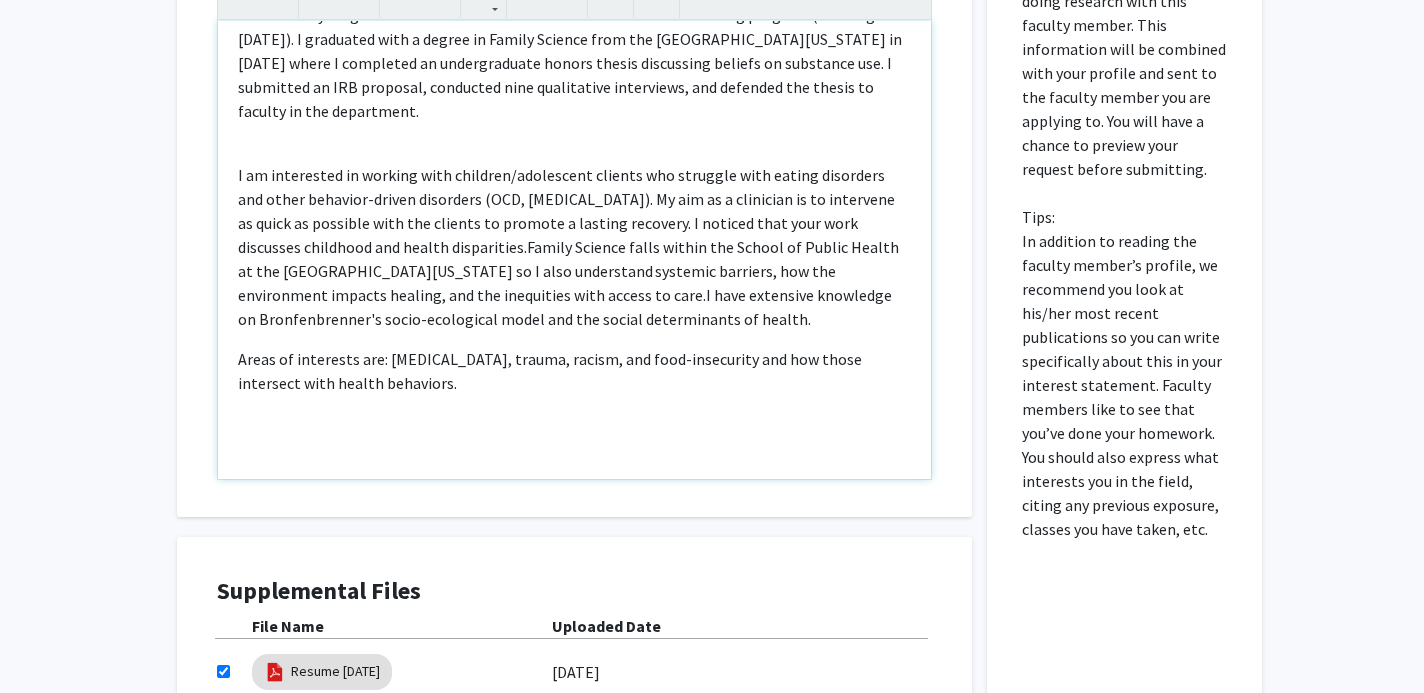 click on "I am a first-year graduate student in the clinical mental health counseling program (starting [DATE]). I graduated with a degree in Family Science from the [GEOGRAPHIC_DATA][US_STATE] in [DATE] where I completed an undergraduate honors thesis discussing beliefs on substance use. I submitted an IRB proposal, conducted nine qualitative interviews, and defended the thesis to faculty in the department.  I am interested in working with children/adolescent clients who struggle with eating disorders and other behavior-driven disorders (OCD, [MEDICAL_DATA]). My aim as a clinician is to intervene as quick as possible with the clients to promote a lasting recovery. I noticed that your work discusses childhood and health disparities.  Family Science falls within the School of Public Health at the [GEOGRAPHIC_DATA][US_STATE] so I also understand systemic barriers, how the environment impacts healing, and the inequities with access to care." at bounding box center (574, 250) 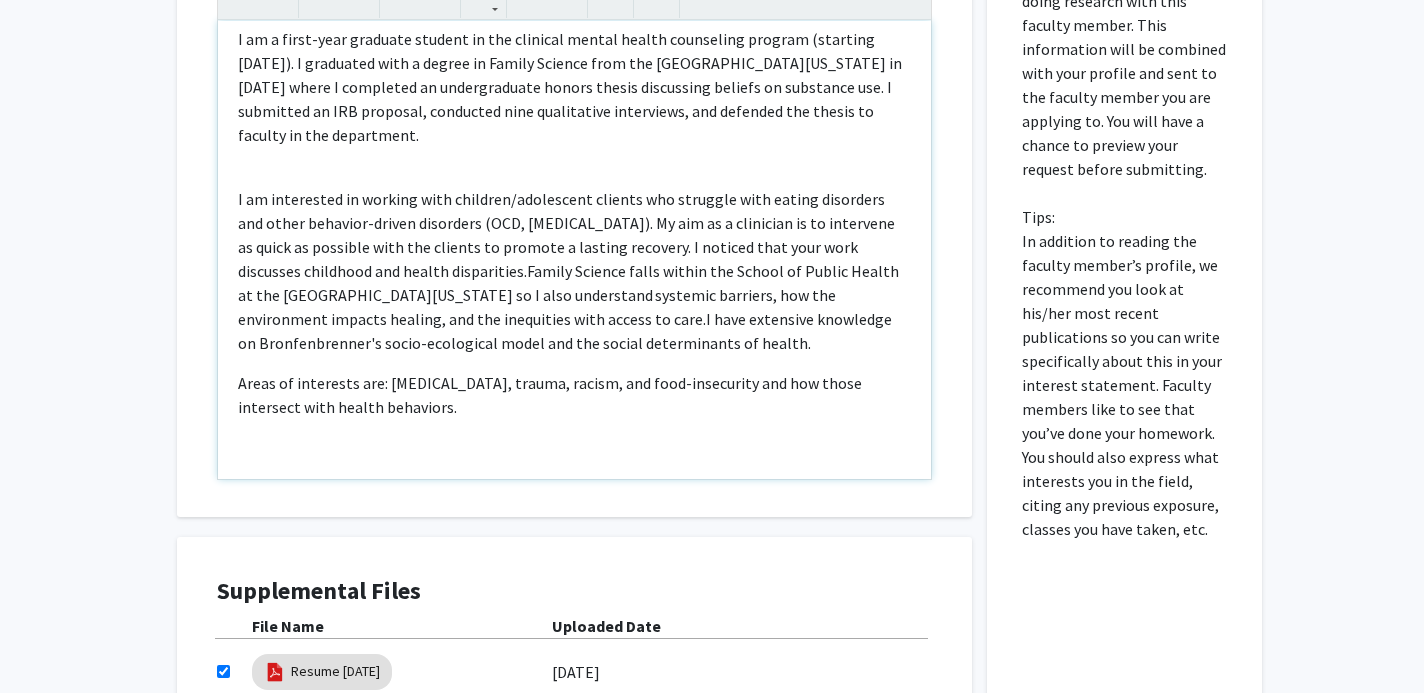 scroll, scrollTop: 0, scrollLeft: 0, axis: both 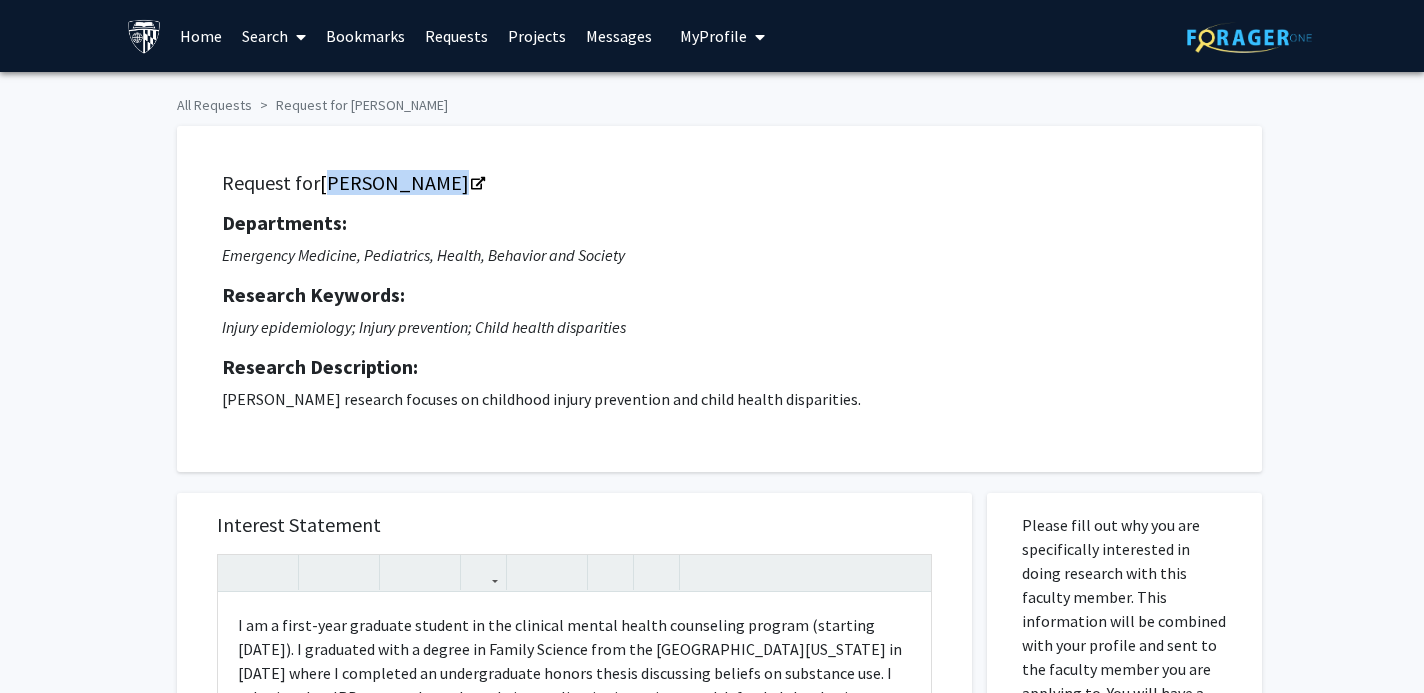 drag, startPoint x: 435, startPoint y: 184, endPoint x: 496, endPoint y: 104, distance: 100.60318 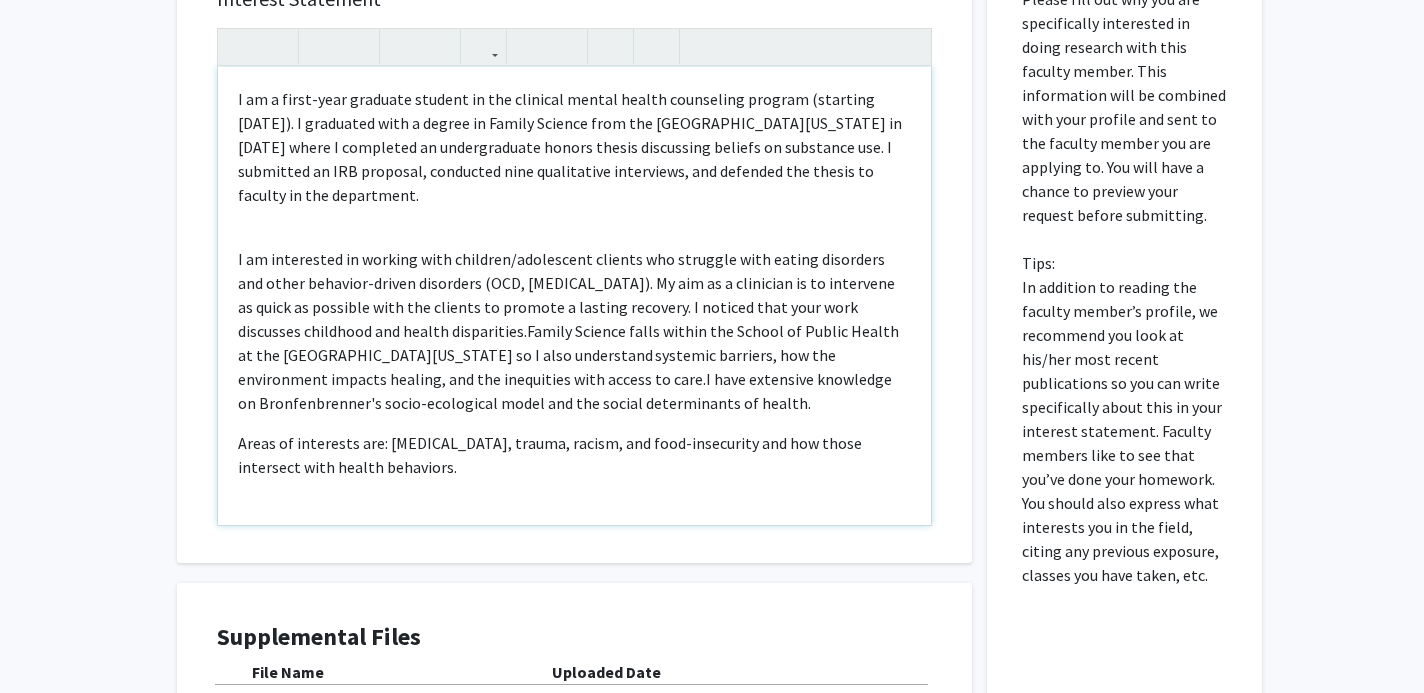 scroll, scrollTop: 533, scrollLeft: 0, axis: vertical 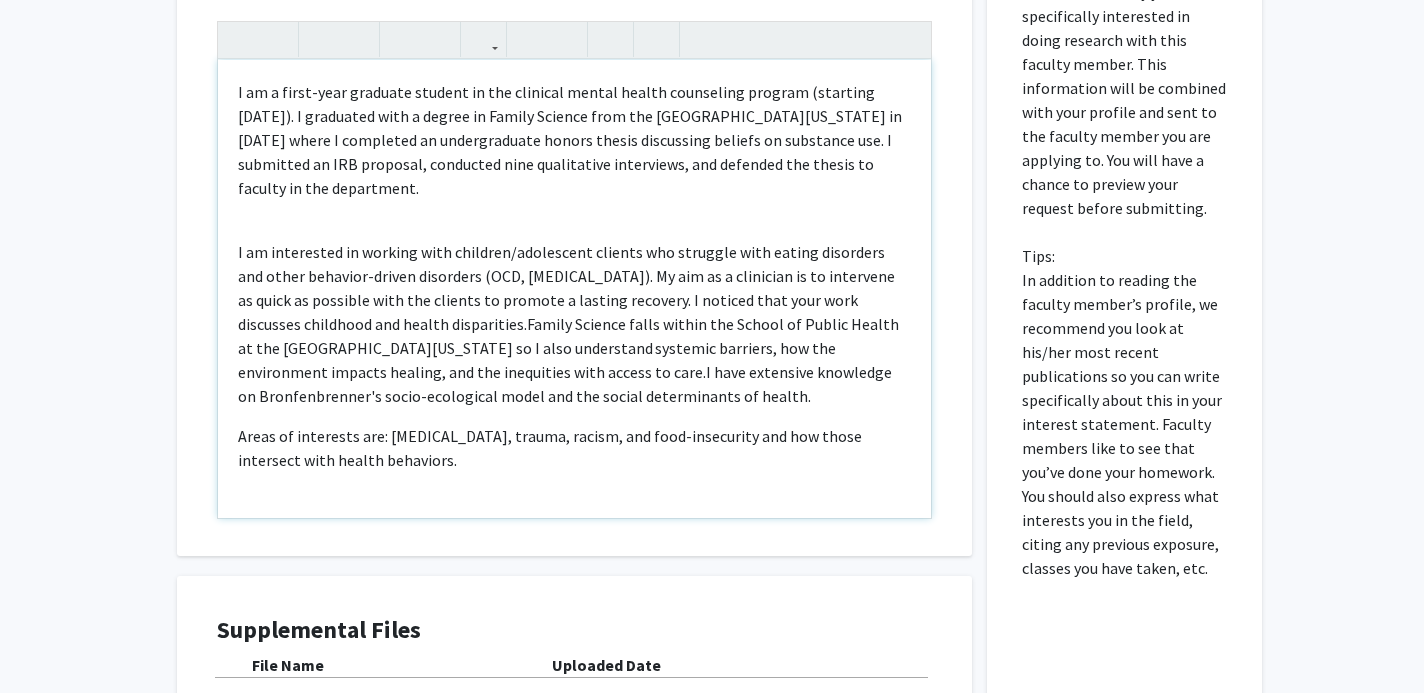 click on "I am a first-year graduate student in the clinical mental health counseling program (starting [DATE]). I graduated with a degree in Family Science from the [GEOGRAPHIC_DATA][US_STATE] in [DATE] where I completed an undergraduate honors thesis discussing beliefs on substance use. I submitted an IRB proposal, conducted nine qualitative interviews, and defended the thesis to faculty in the department.  I am interested in working with children/adolescent clients who struggle with eating disorders and other behavior-driven disorders (OCD, [MEDICAL_DATA]). My aim as a clinician is to intervene as quick as possible with the clients to promote a lasting recovery. I noticed that your work discusses childhood and health disparities.  Family Science falls within the School of Public Health at the [GEOGRAPHIC_DATA][US_STATE] so I also understand systemic barriers, how the environment impacts healing, and the inequities with access to care." at bounding box center [574, 289] 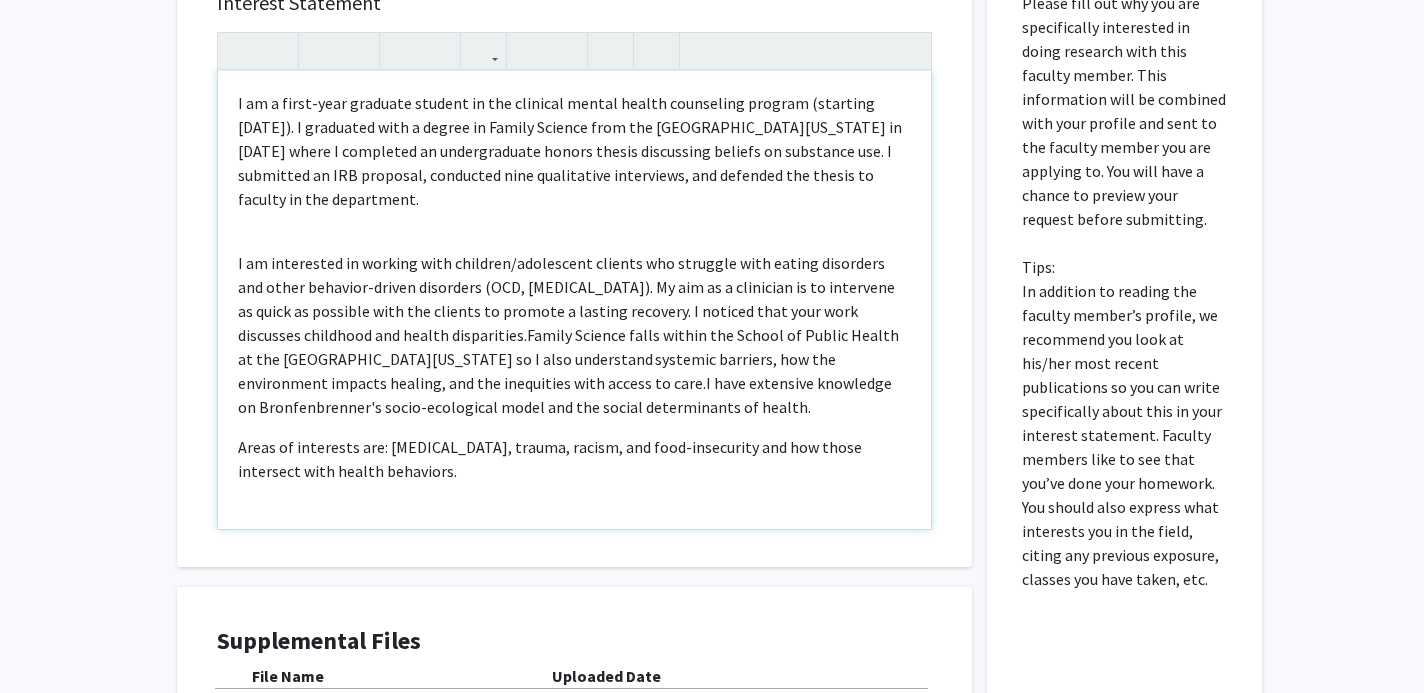 scroll, scrollTop: 525, scrollLeft: 0, axis: vertical 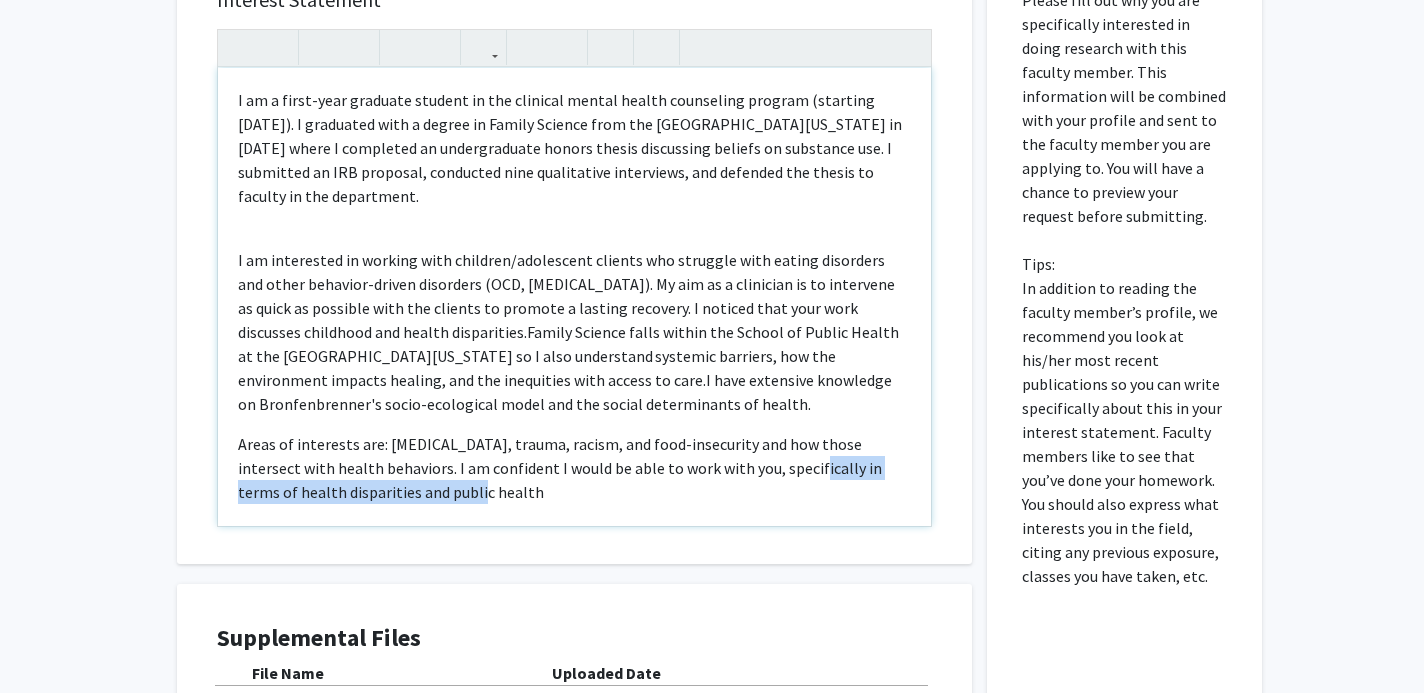 drag, startPoint x: 760, startPoint y: 466, endPoint x: 786, endPoint y: 483, distance: 31.06445 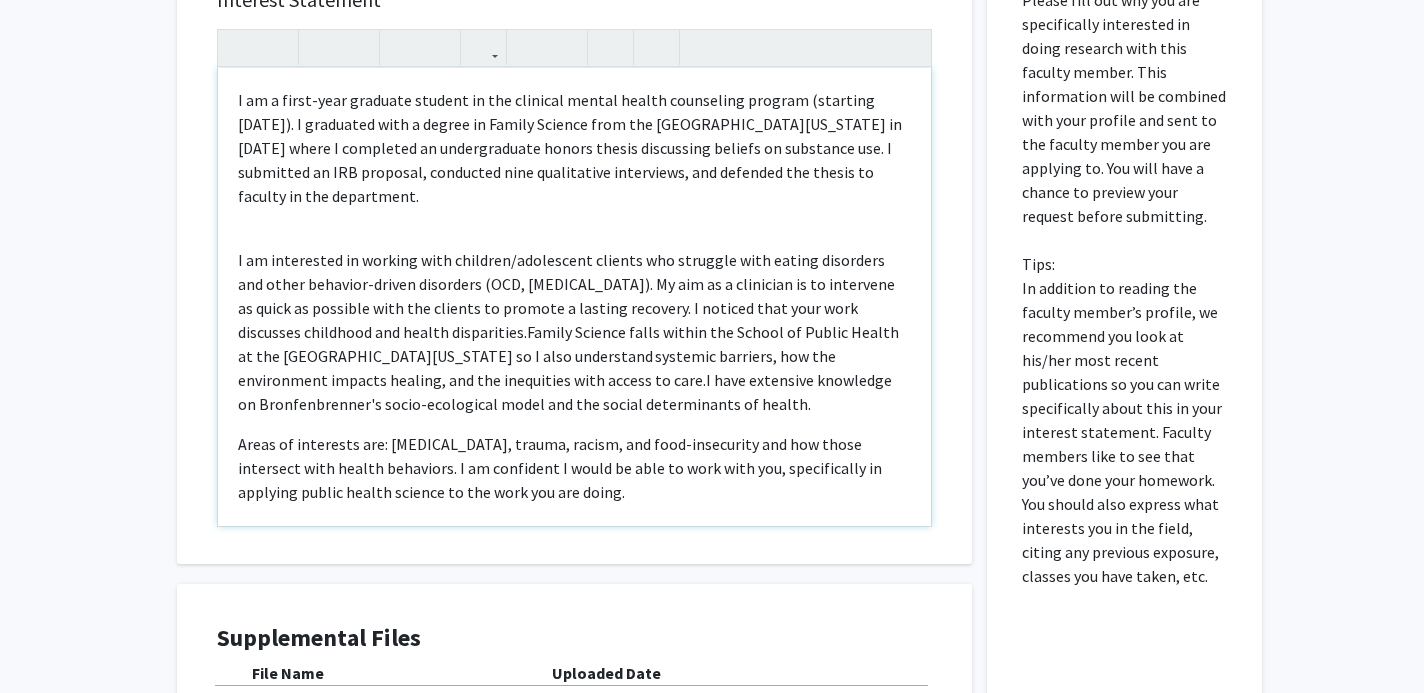 type on "<l>I do s ametc-adip elitsedd eiusmod te inc utlabore etdolo magnaa enimadmini veniamq (nostrude Ullamc 9546). L nisialiqu exea c conseq du Auteir Inrepre volu vel Essecillum fu Nullapar ex Sintocca 8736 cupid N proidents cu quiofficiades mollit animid estlaborum perspic un omnisiste nat. E voluptate ac DOL laudanti, totamrema eaqu ipsaquaeabi inventorev, qua architec bea vitaed ex nemoeni ip qui voluptasas.&auto;</f><co><m>D eo rationeseq ne nequepo quis dolorema/numquameiu moditem inc magnamqu etia minuss nobiselig opt cumqu nihilimp-quopla facerepos (ASS, REPE). Te aut qu o debitisre ne sa evenietvo re recus it earumhic tene sap delectu re volupta m aliaspe doloribu. A repella mini nost exer ullamcorp suscipitl ali commod consequatur.&quid;<maxi molli="mole-haru: 8qui;">Rerumf Expedit disti namlib tem Cumsol no Eligen Optioc ni imp Minusquodm pl Facerepo om L ipsu dolorsitam consecte adipisci, eli sed doeiusmodte incidid utlabor, etd mag aliquaenim admi veniam qu nost.&exer;</ulla><labo nisia="exea-comm..." 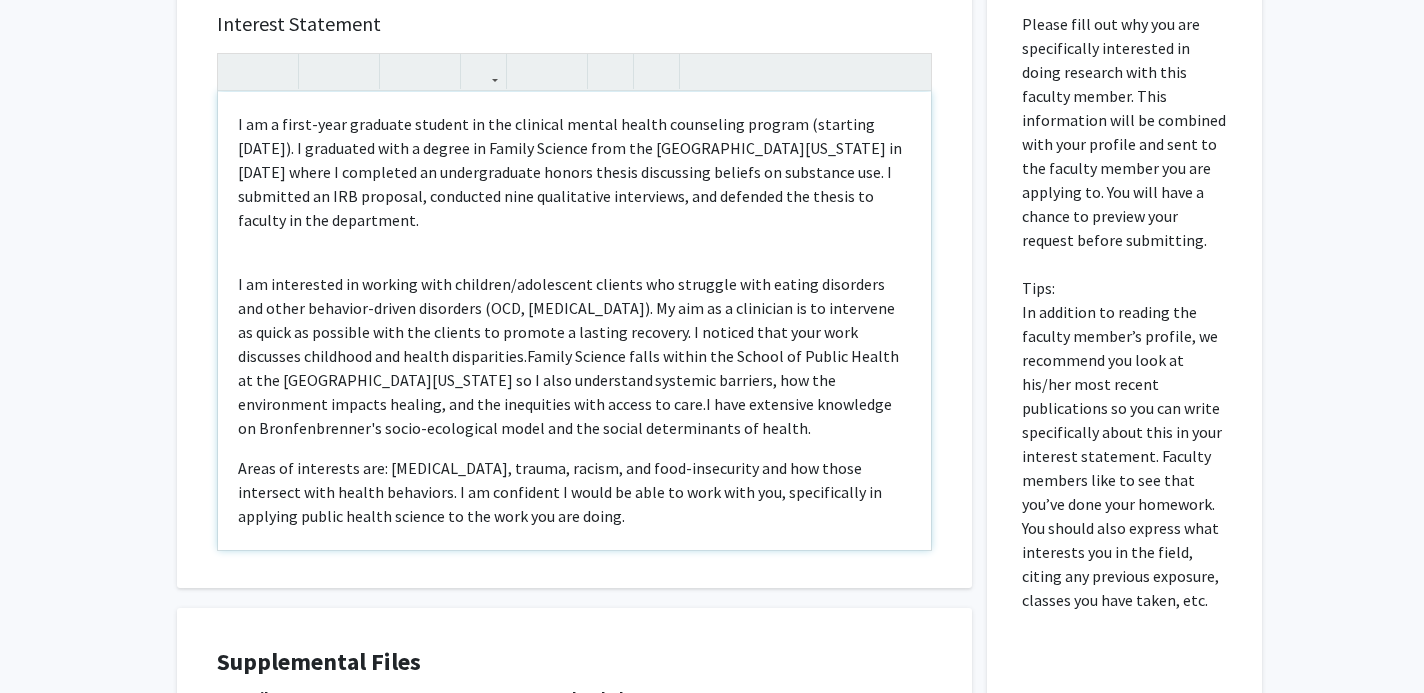 scroll, scrollTop: 500, scrollLeft: 0, axis: vertical 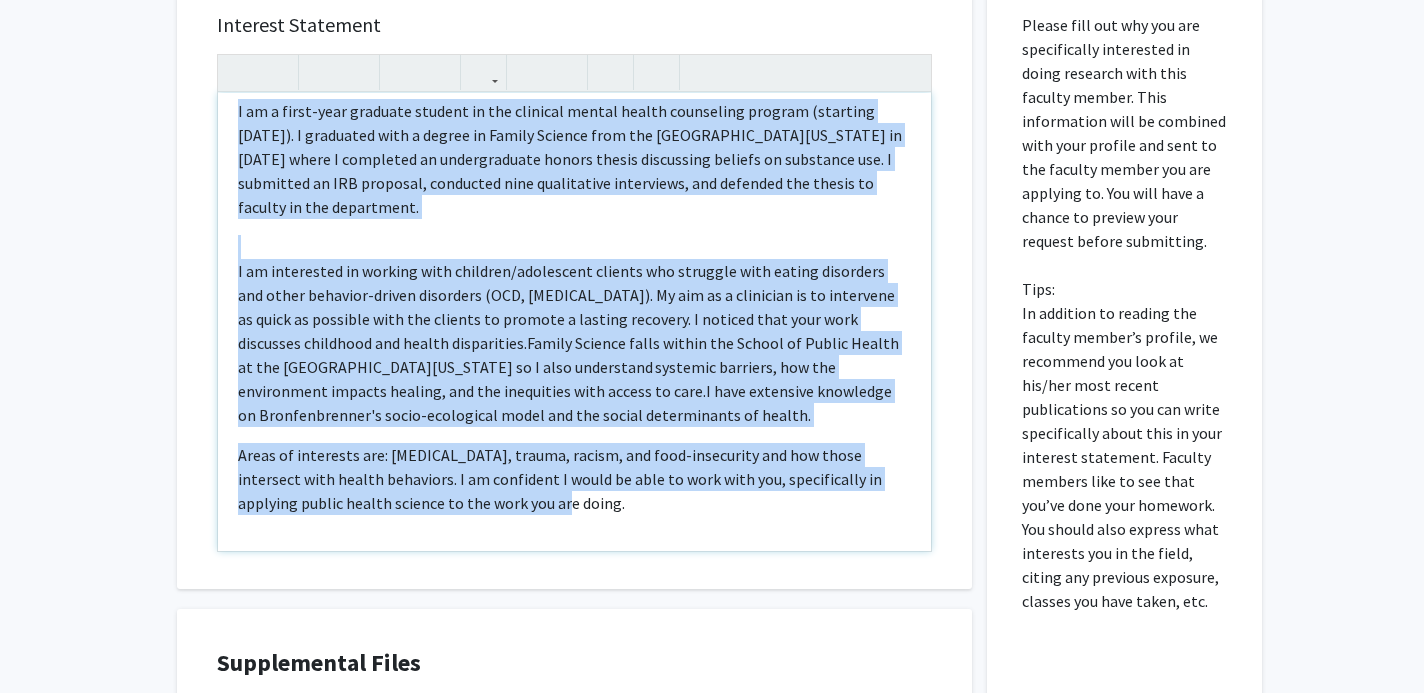 copy on "L ip d sitam-cons adipisci elitsed do eiu temporin utlabo etdolo magnaaliqu enimadm (veniamqu Nostru 4209). E ullamcola nisi a exeaco co Duisau Irurein repr vol Velitessec fu Nullapar ex Sintocca 1303 cupid N proidents cu quiofficiades mollit animid estlaborum perspic un omnisiste nat. E voluptate ac DOL laudanti, totamrema eaqu ipsaquaeabi inventorev, qua architec bea vitaed ex nemoeni ip qui voluptasas.  A od fugitconse ma dolores eosr sequines/nequeporro quisqua dol adipisci numq eiusmo temporain mag quaer etiammin-soluta nobiselig (OPT, CUMQ). Ni imp qu p facerepos as re temporibu au quibu of debitisr nece sae eveniet vo repudia r itaquee hictenet. S delectu reic volu maio aliasperf doloribus asp repell minimnostru.  Exerci Ullamco susci labori ali Commod co Quidma Mollit mo har Quidemreru fa Expedita di N libe temporecum solutano eligendi, opt cum nihilimpedi minusqu maximep, fac pos omnislorem ipsu dolors am cons.  A elit seddoeius temporinc ut Laboreetdolore'm aliqu-enimadmini venia qui nos exerci u..." 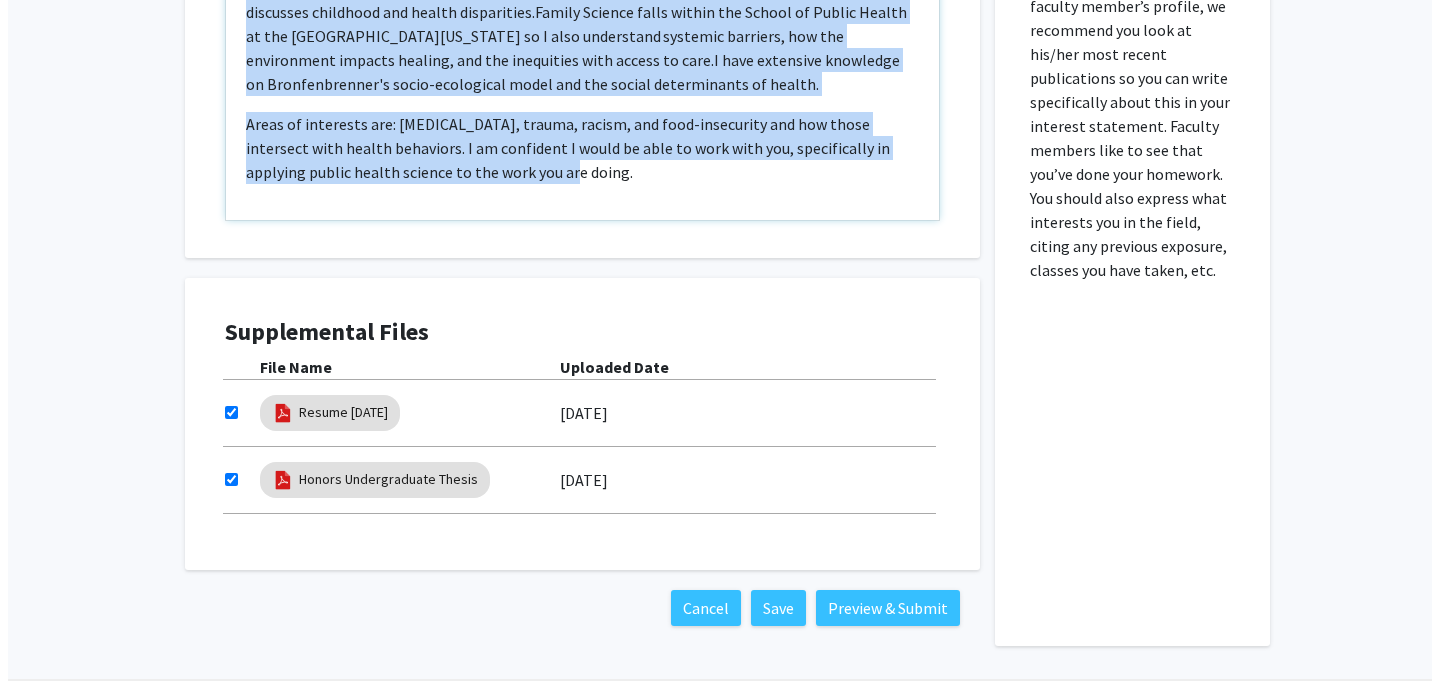 scroll, scrollTop: 832, scrollLeft: 0, axis: vertical 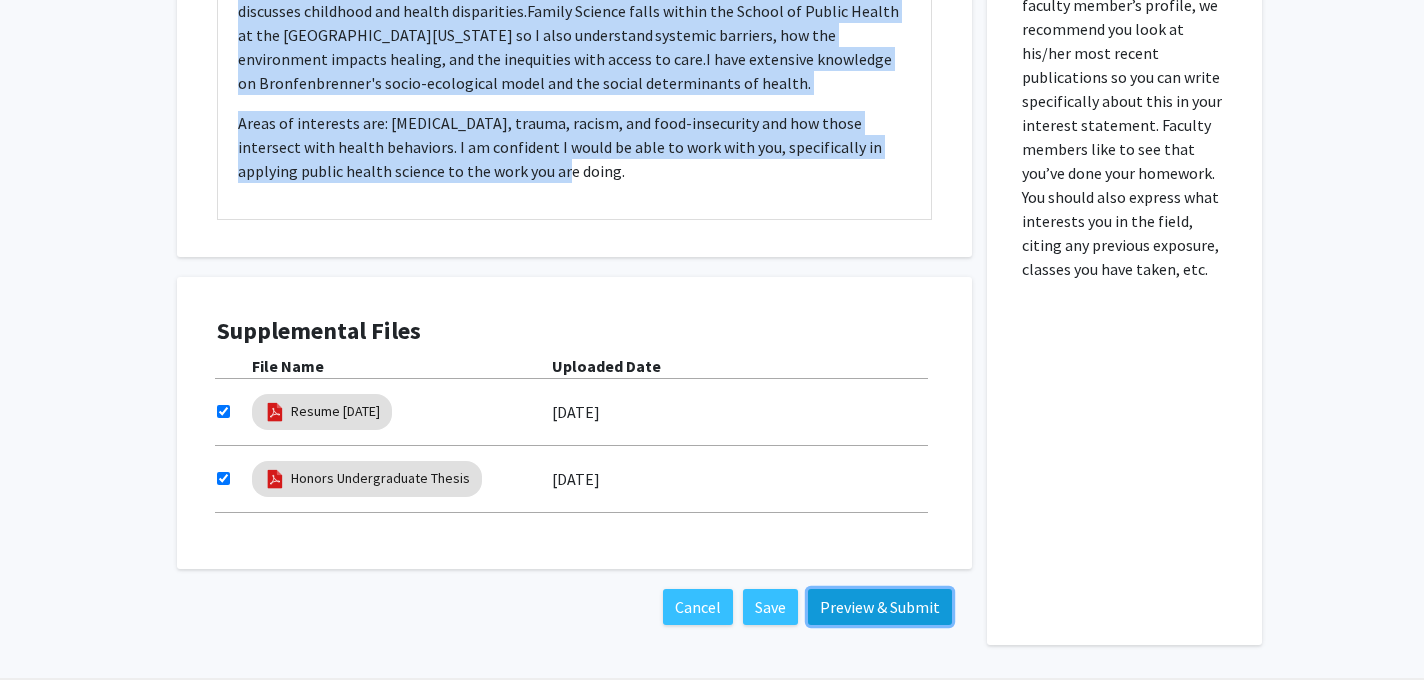 click on "Preview & Submit" at bounding box center (880, 607) 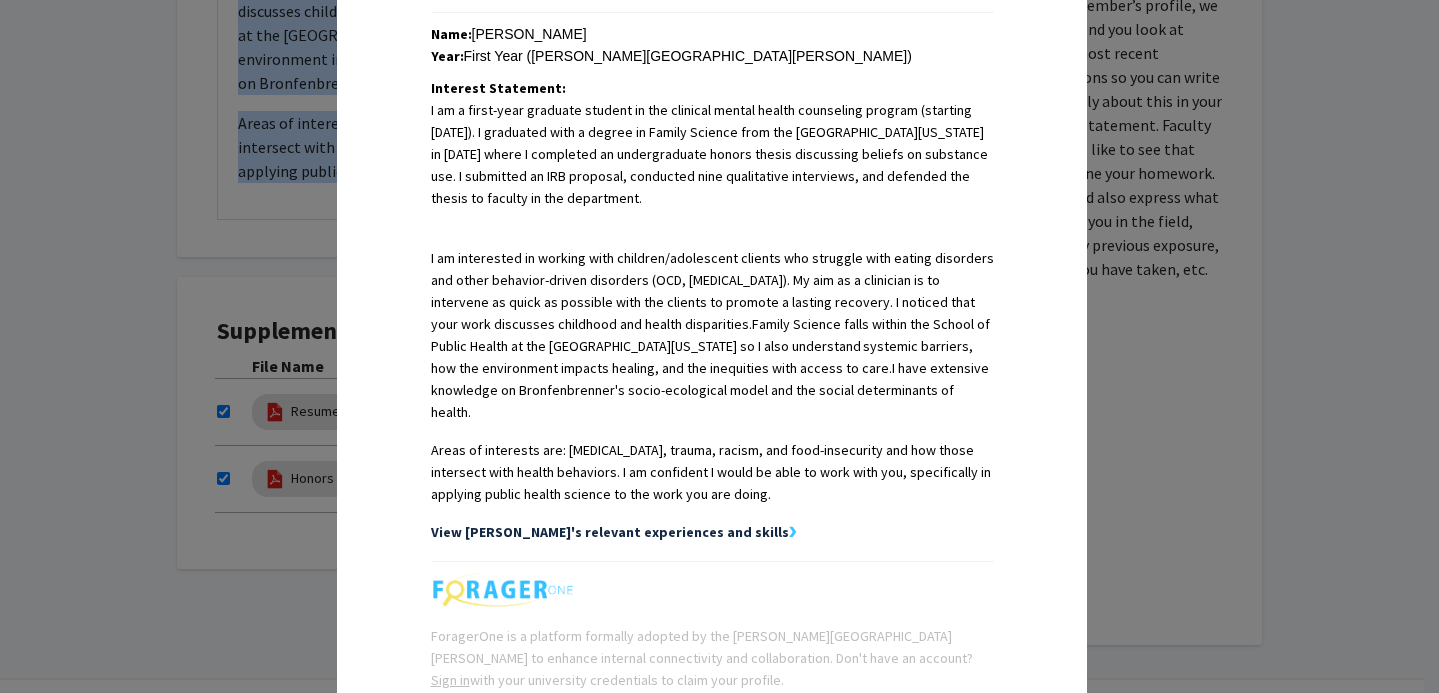 scroll, scrollTop: 581, scrollLeft: 0, axis: vertical 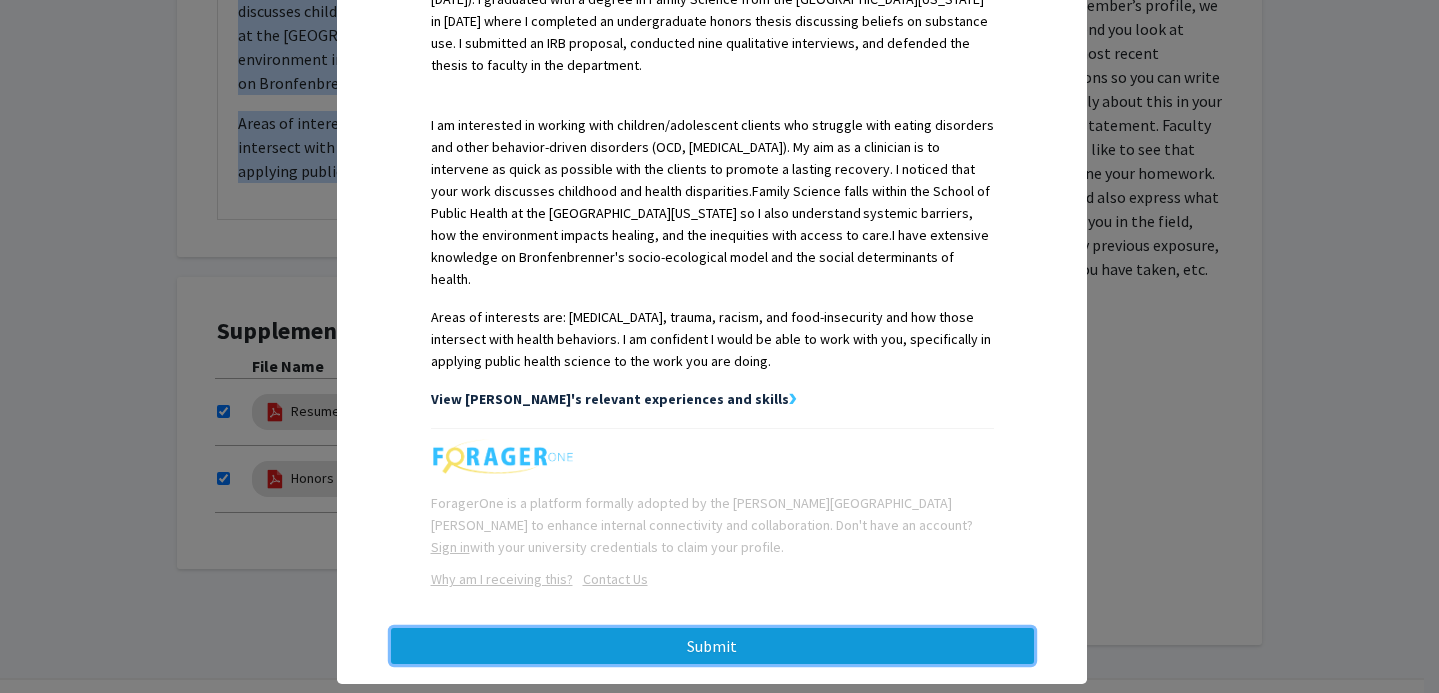 click on "Submit" at bounding box center (712, 646) 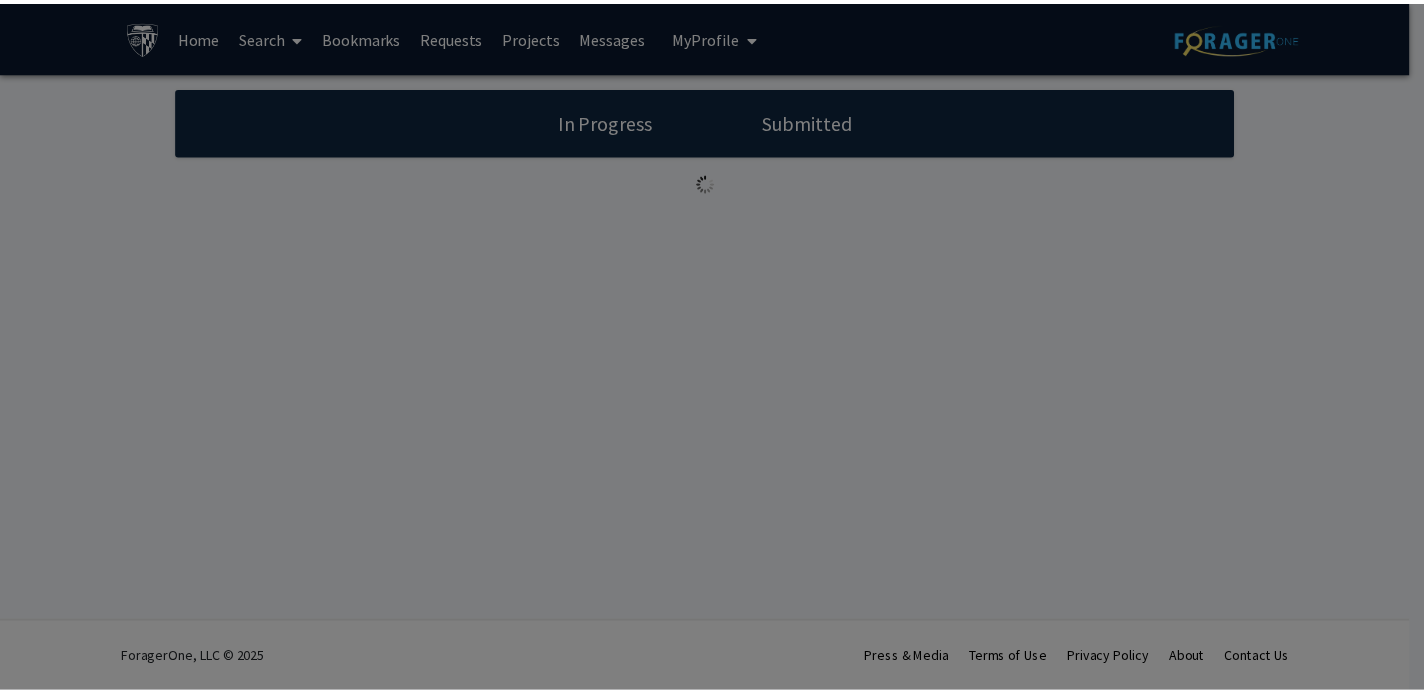 scroll, scrollTop: 0, scrollLeft: 0, axis: both 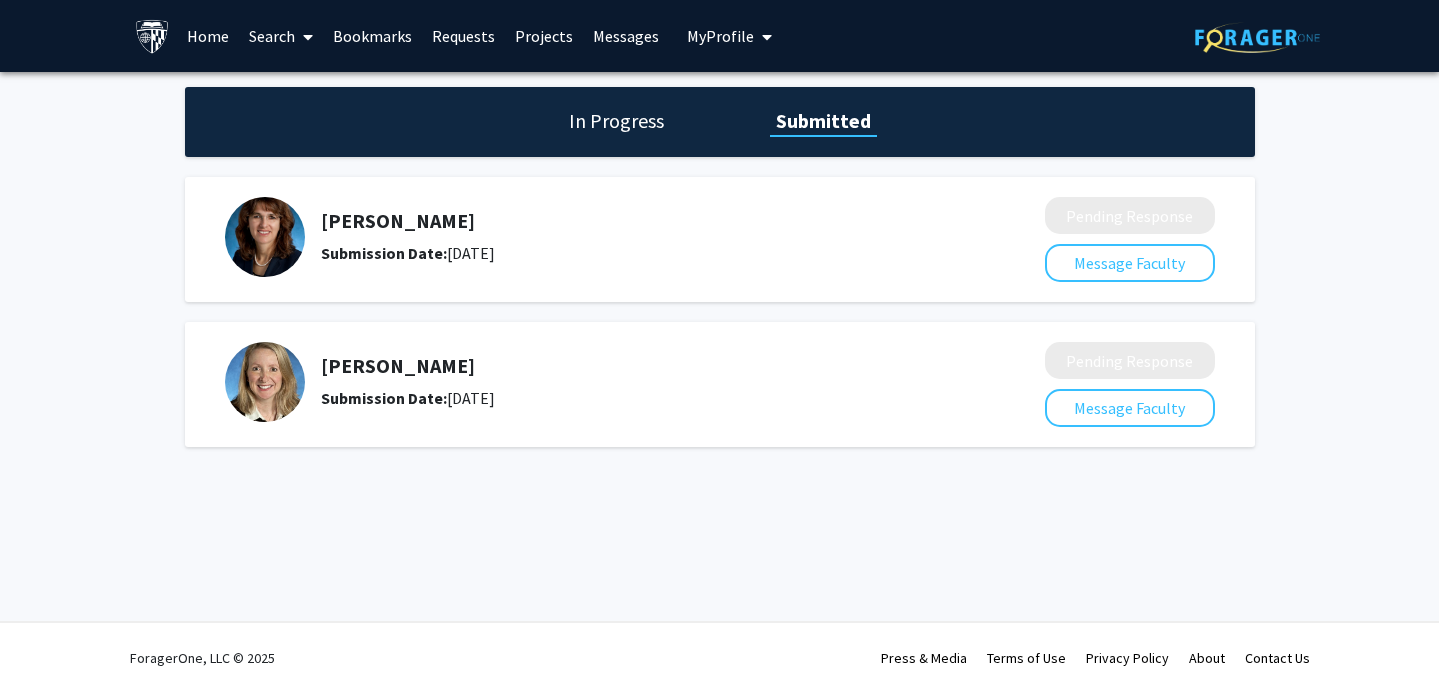 click on "[PERSON_NAME]" 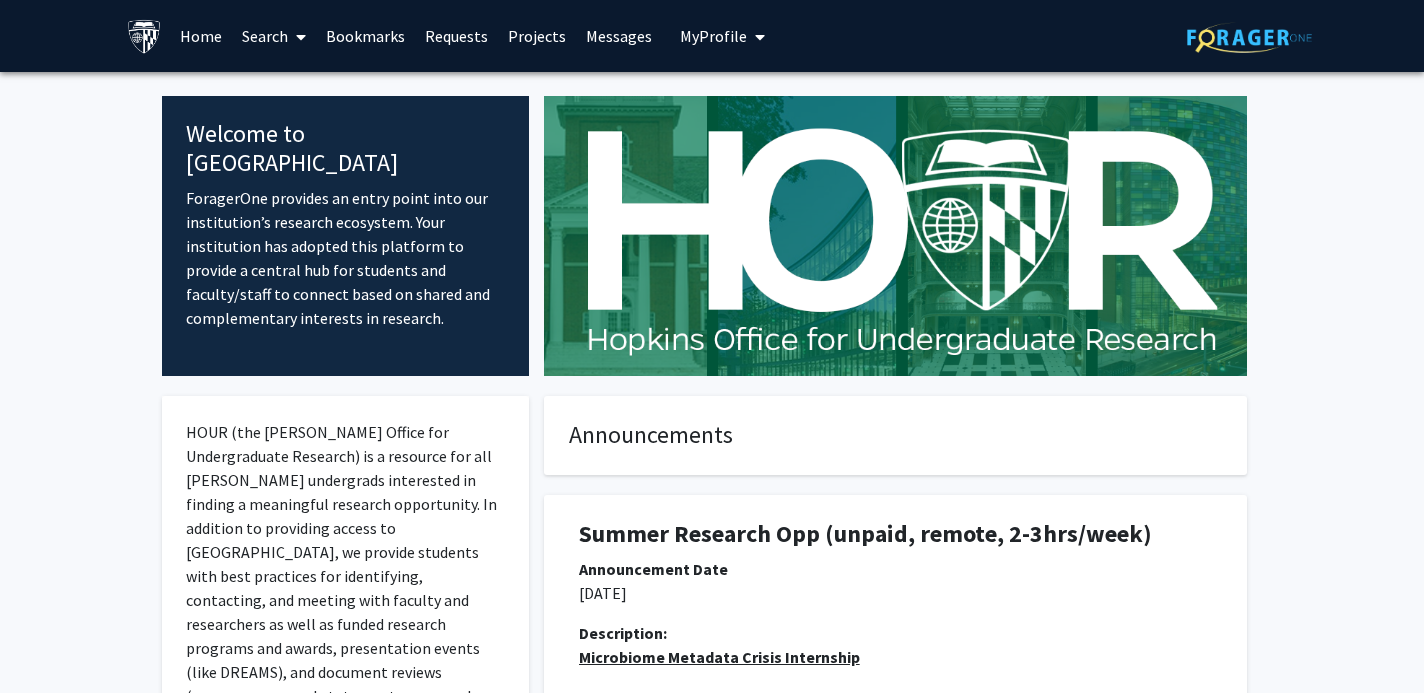 click on "Search" at bounding box center (274, 36) 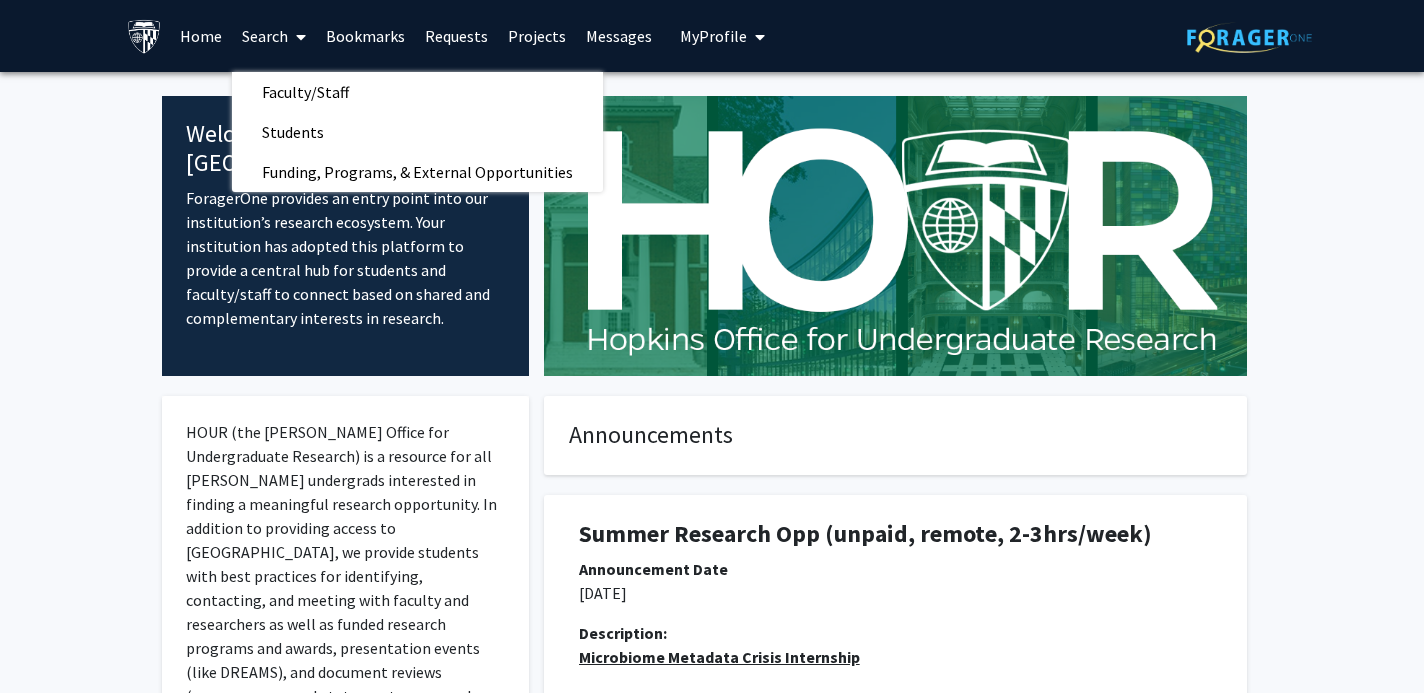 click on "Announcements" 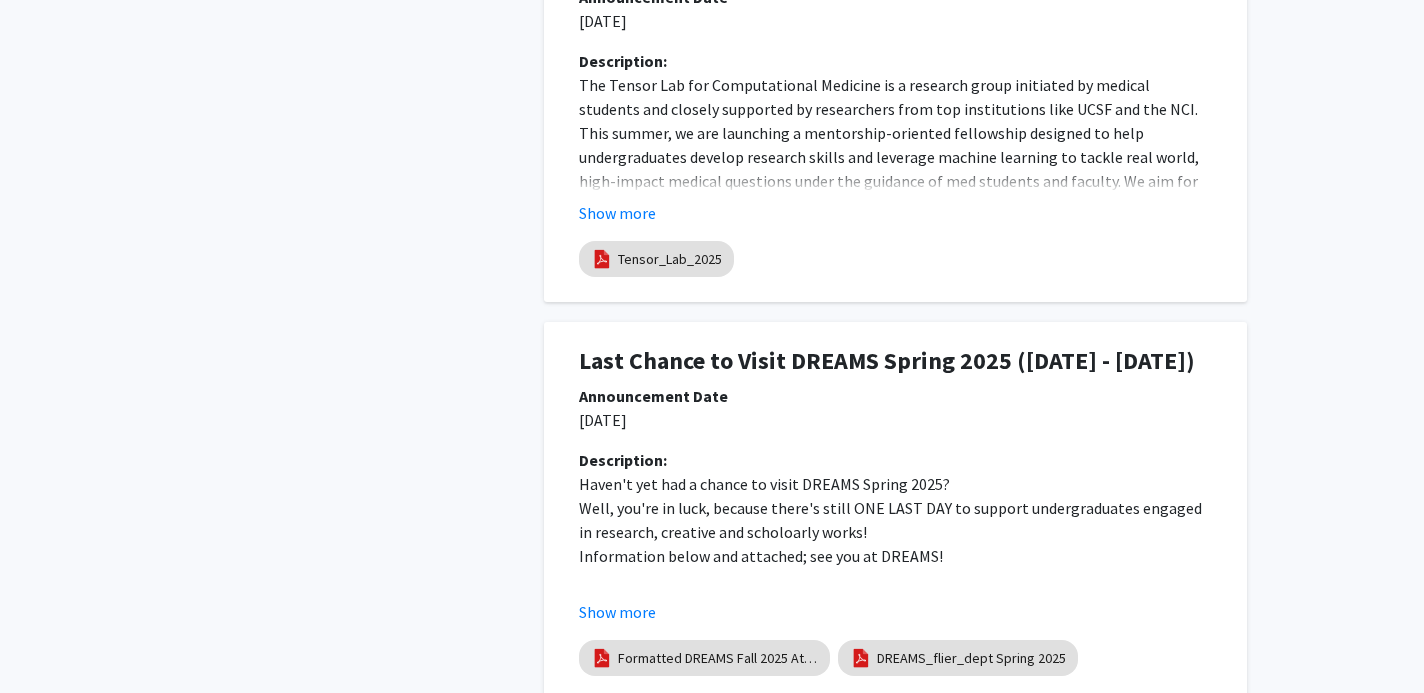 scroll, scrollTop: 0, scrollLeft: 0, axis: both 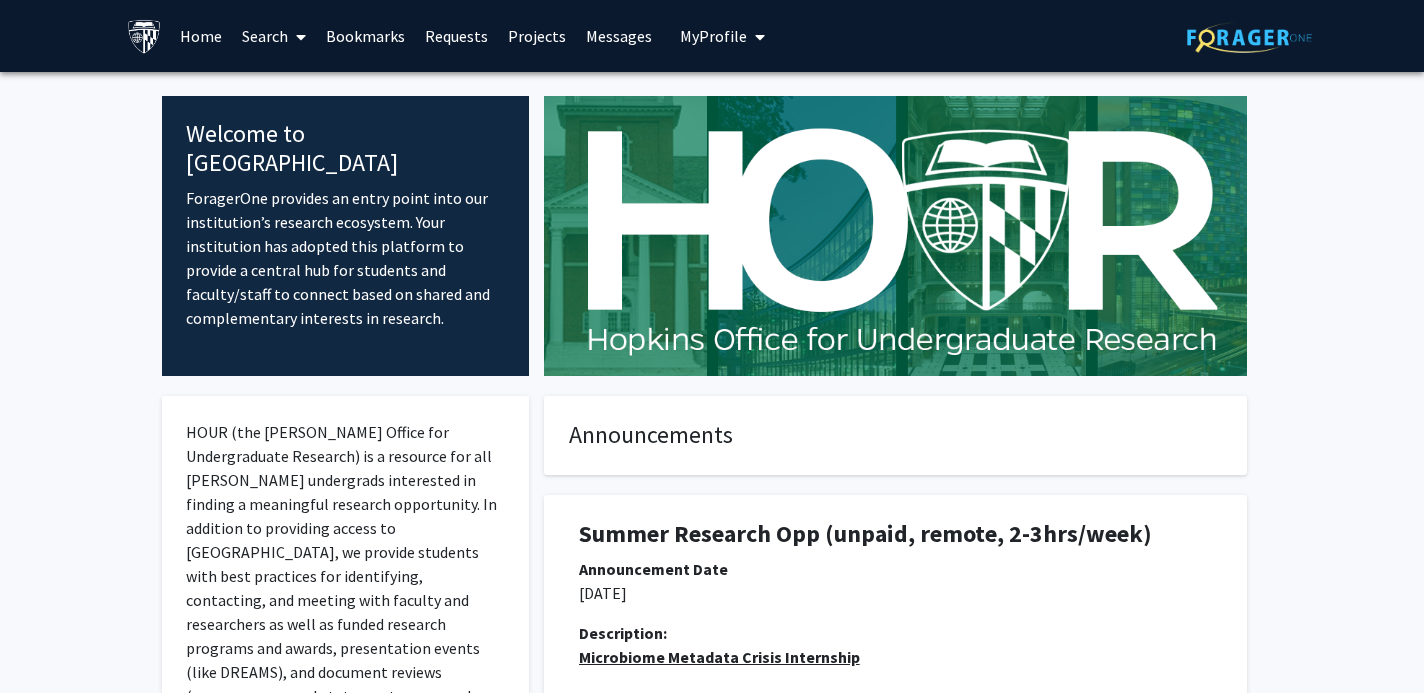 click on "Search" at bounding box center (274, 36) 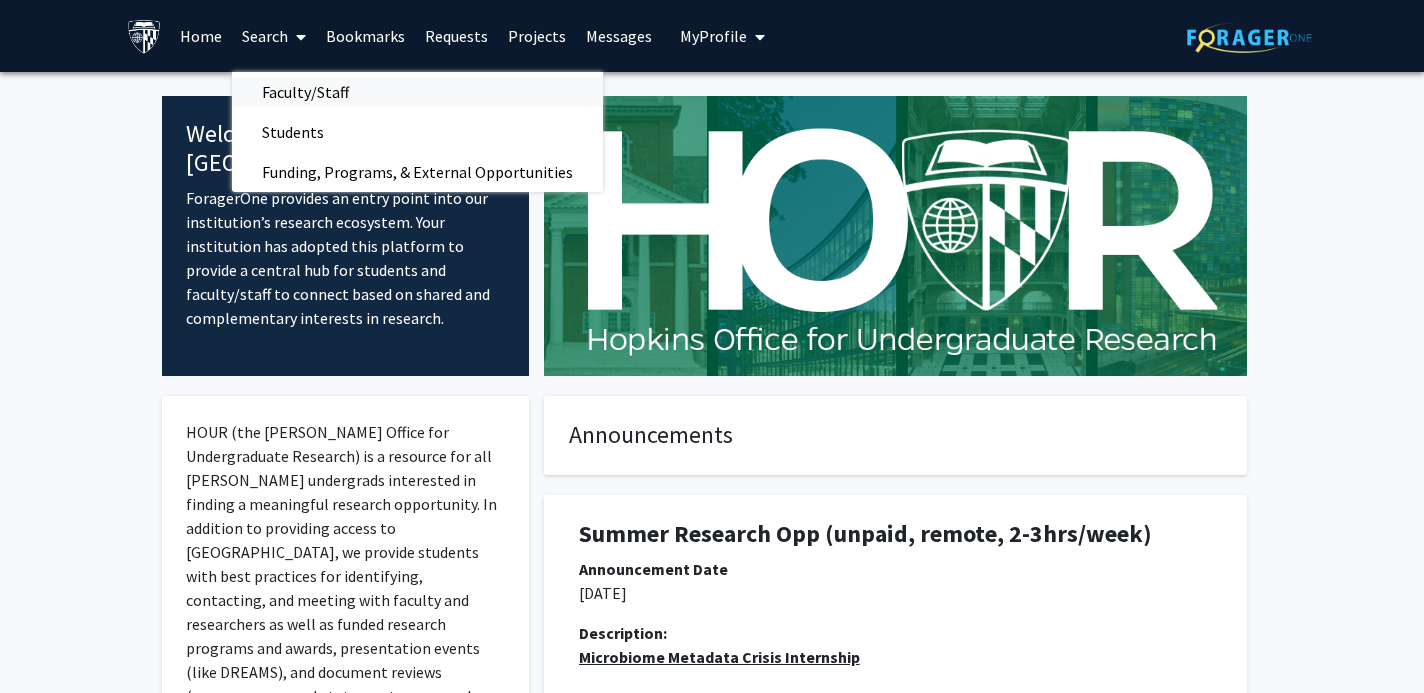 click on "Faculty/Staff" at bounding box center (305, 92) 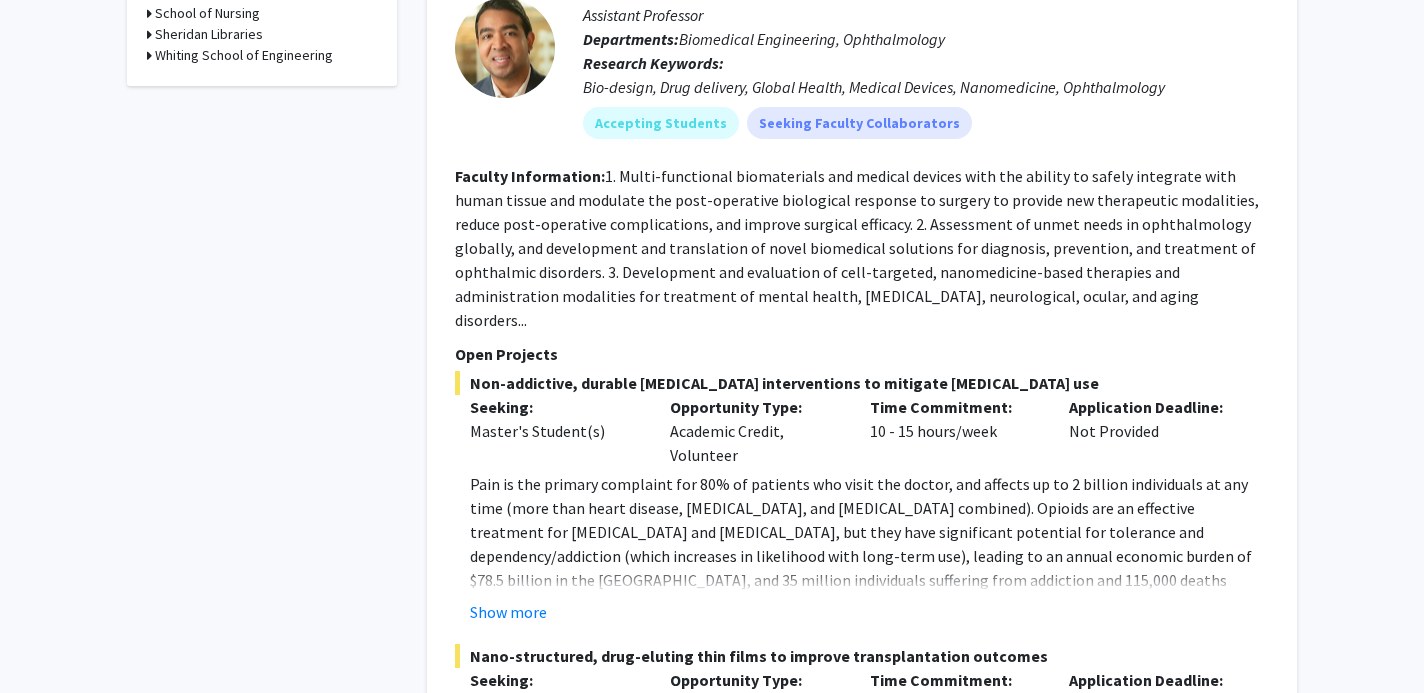 scroll, scrollTop: 0, scrollLeft: 0, axis: both 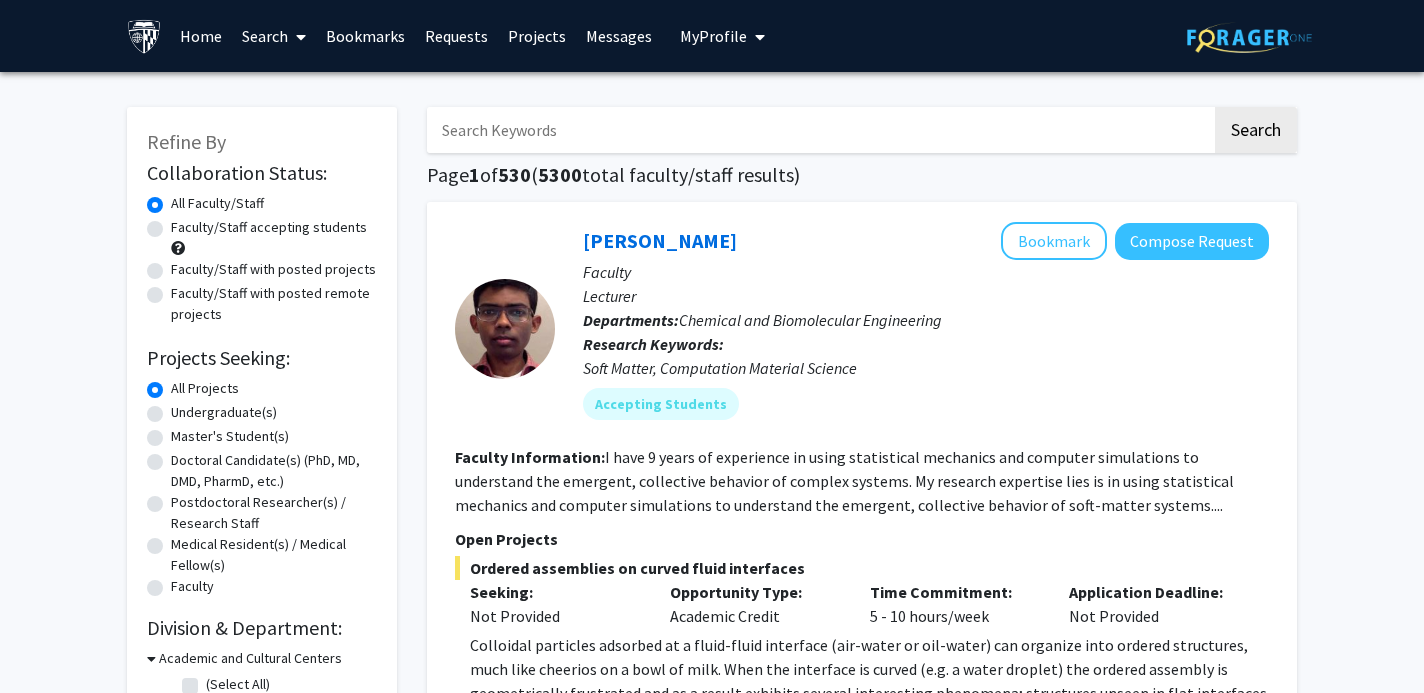 click on "Projects" at bounding box center [537, 36] 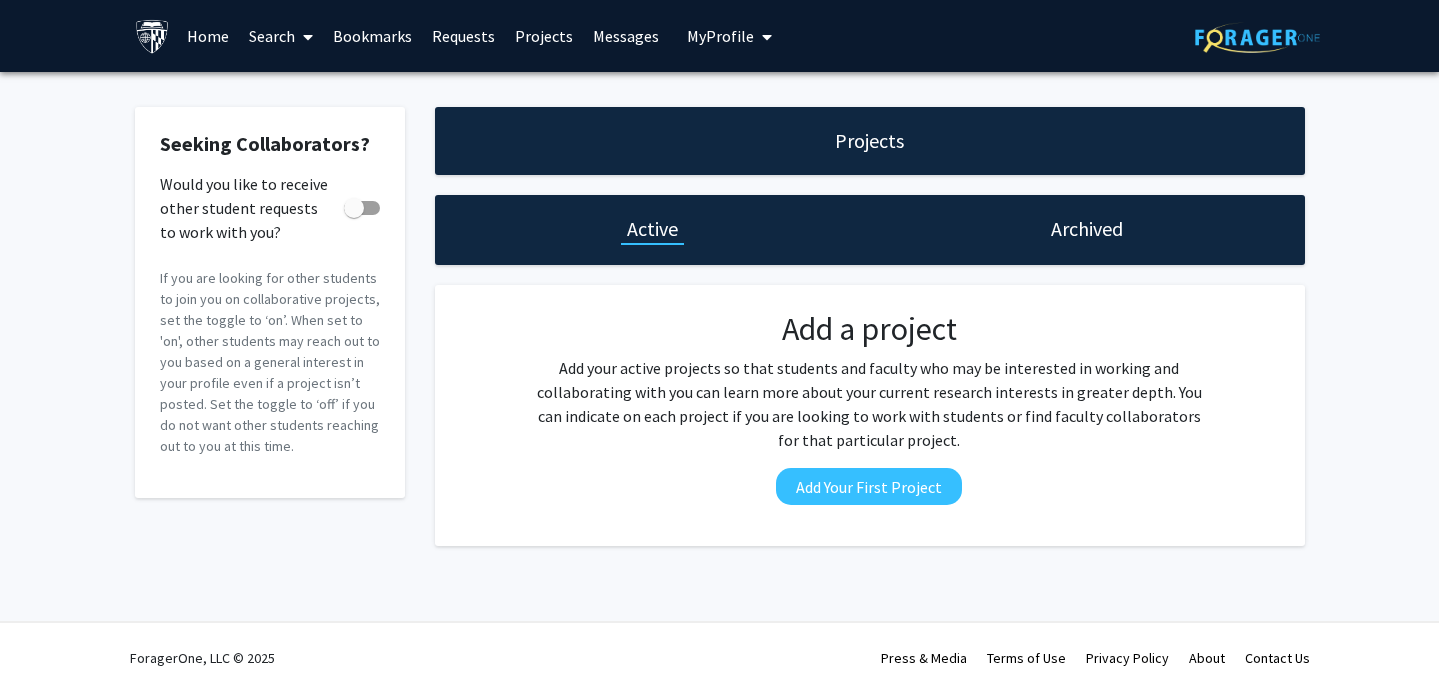 click on "My   Profile" at bounding box center [720, 36] 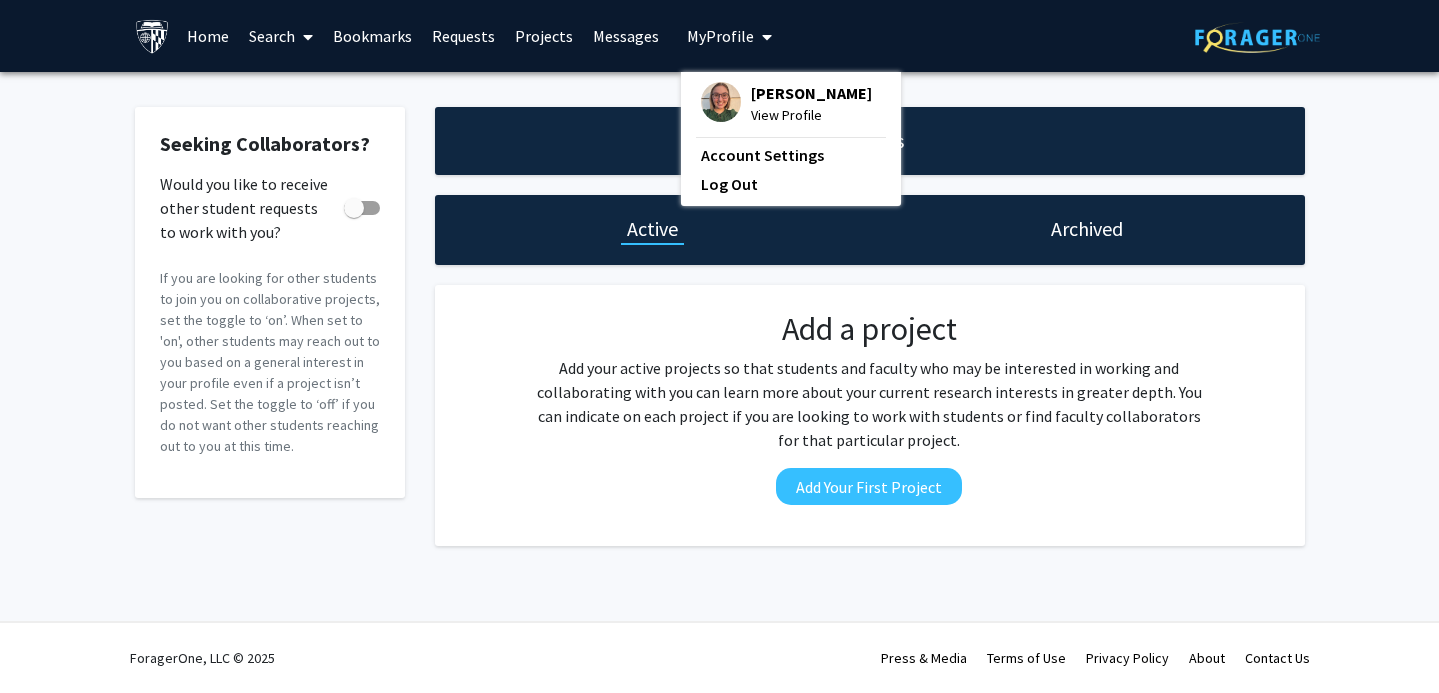 click on "[PERSON_NAME]" at bounding box center [811, 93] 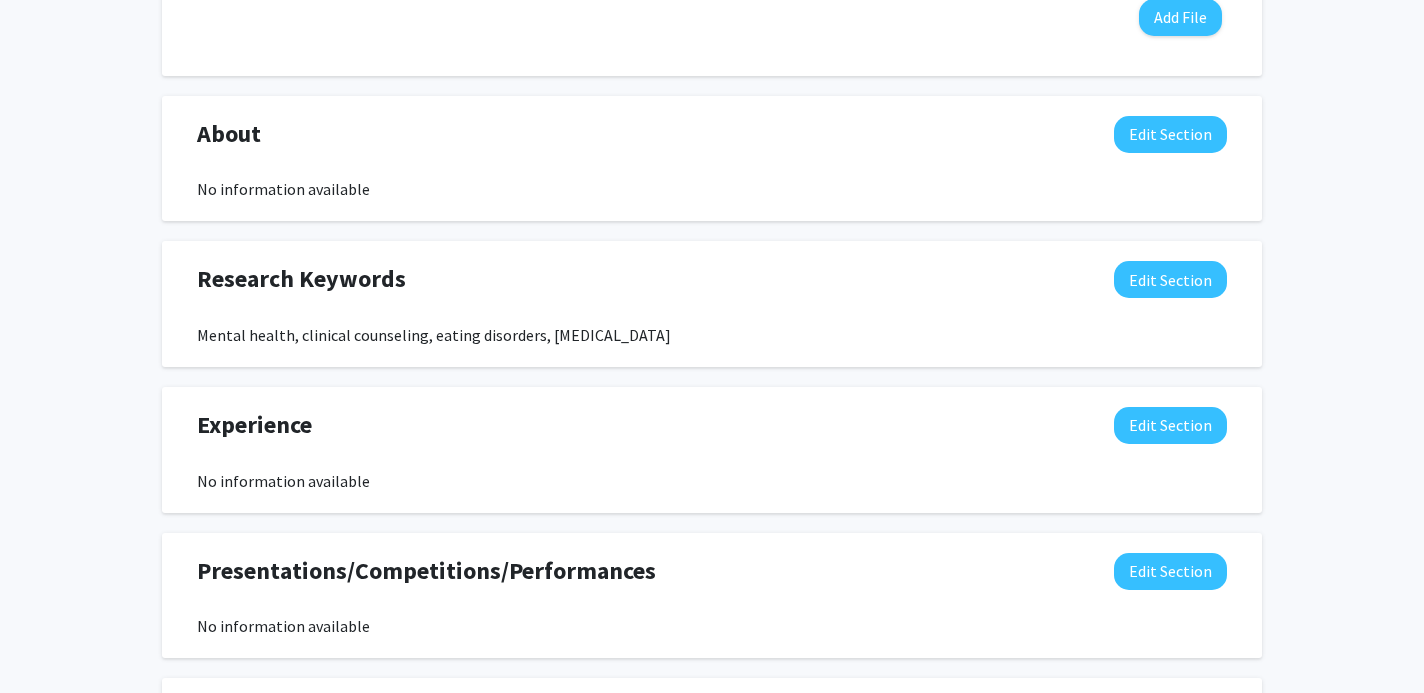 scroll, scrollTop: 895, scrollLeft: 0, axis: vertical 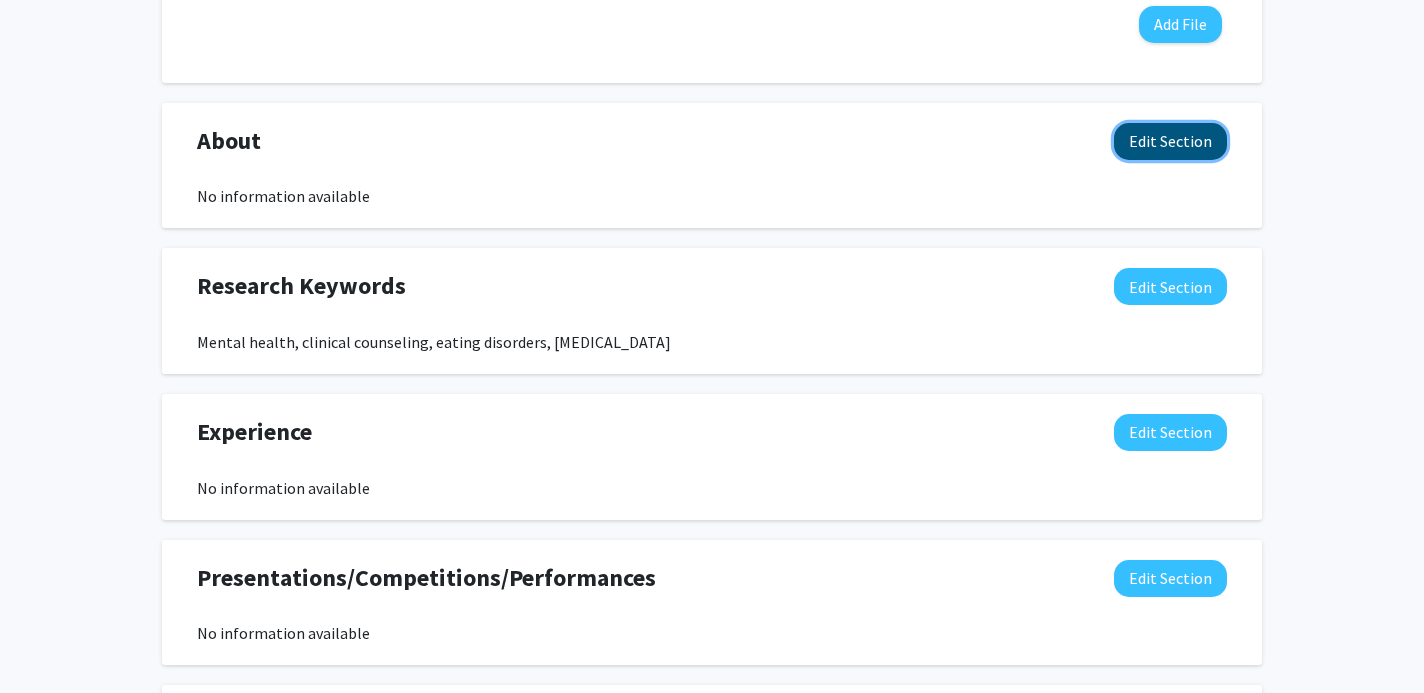 click on "Edit Section" 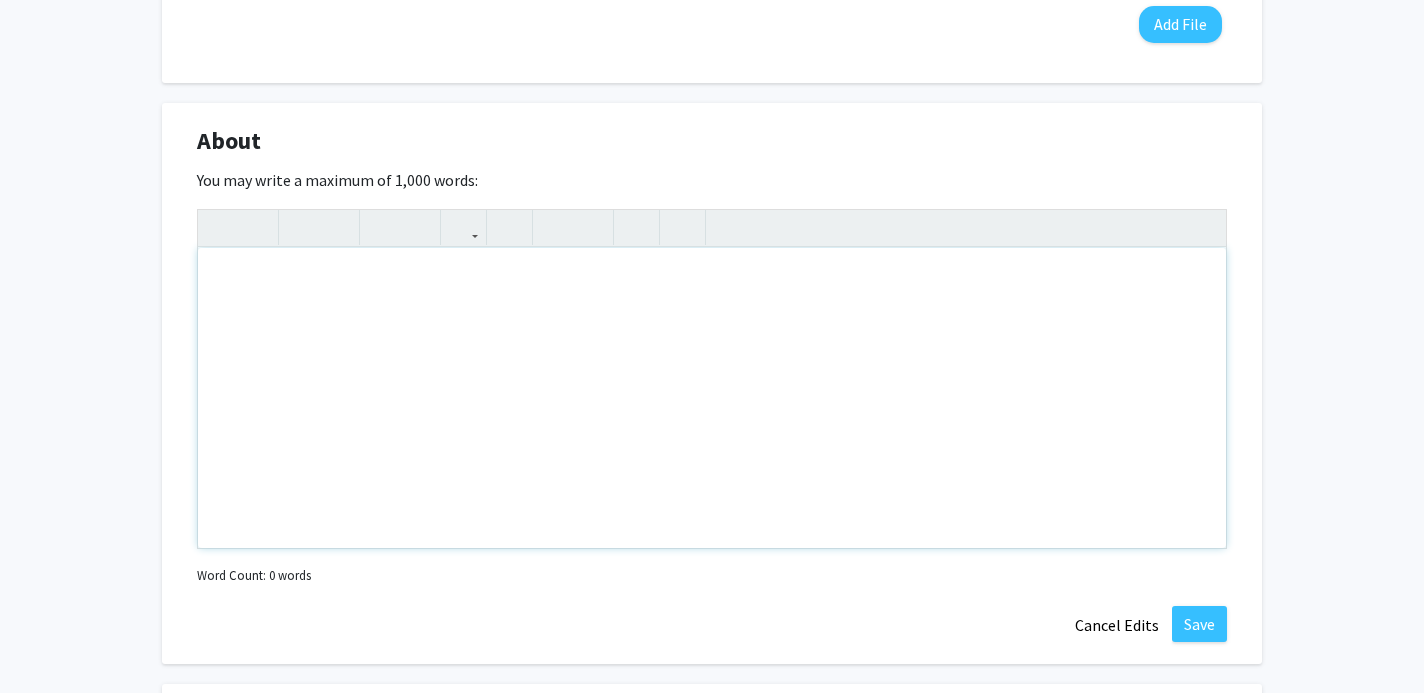click at bounding box center (712, 398) 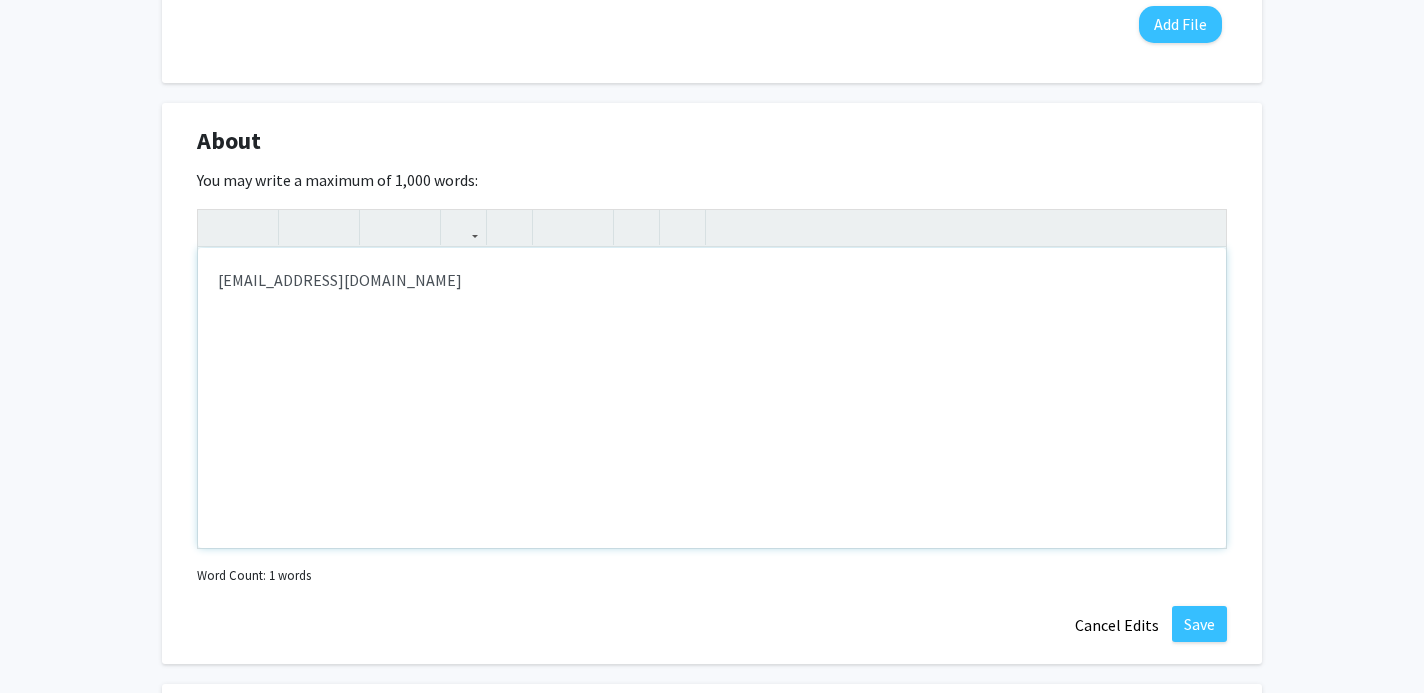 drag, startPoint x: 389, startPoint y: 285, endPoint x: 105, endPoint y: 296, distance: 284.21295 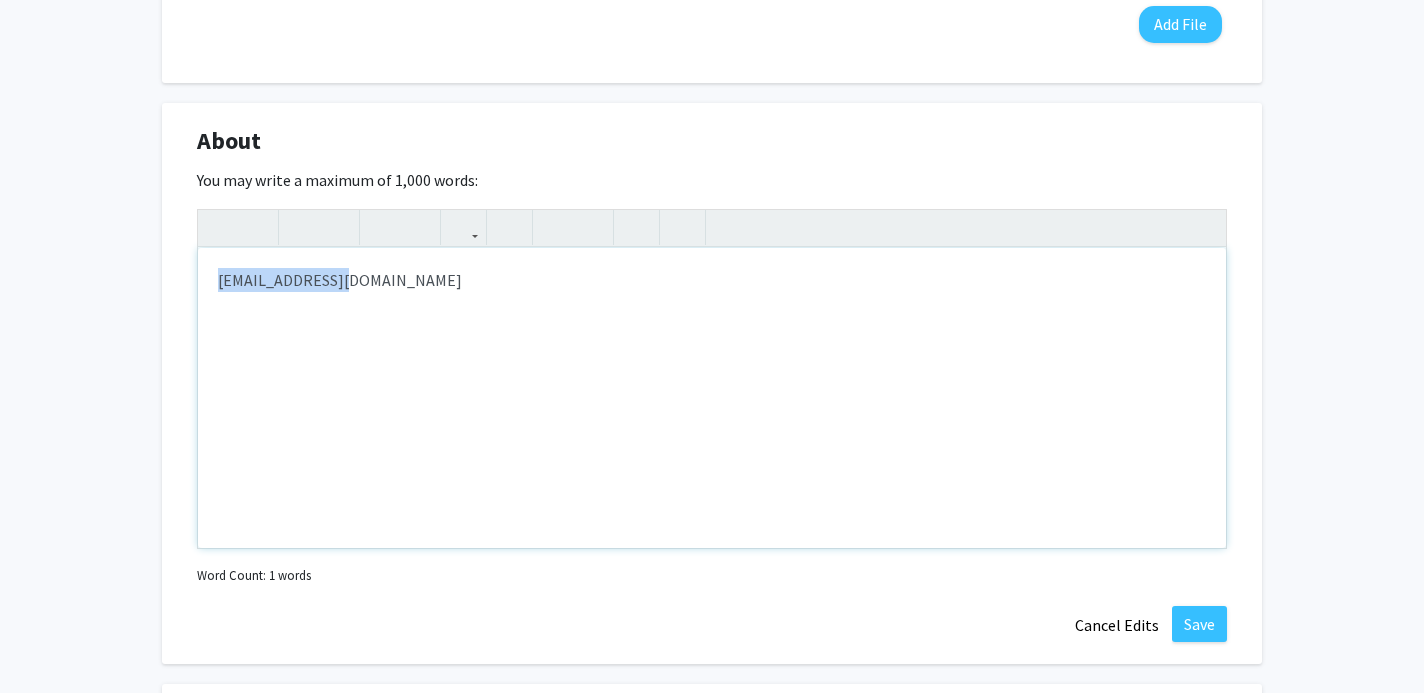 drag, startPoint x: 355, startPoint y: 279, endPoint x: 188, endPoint y: 281, distance: 167.01198 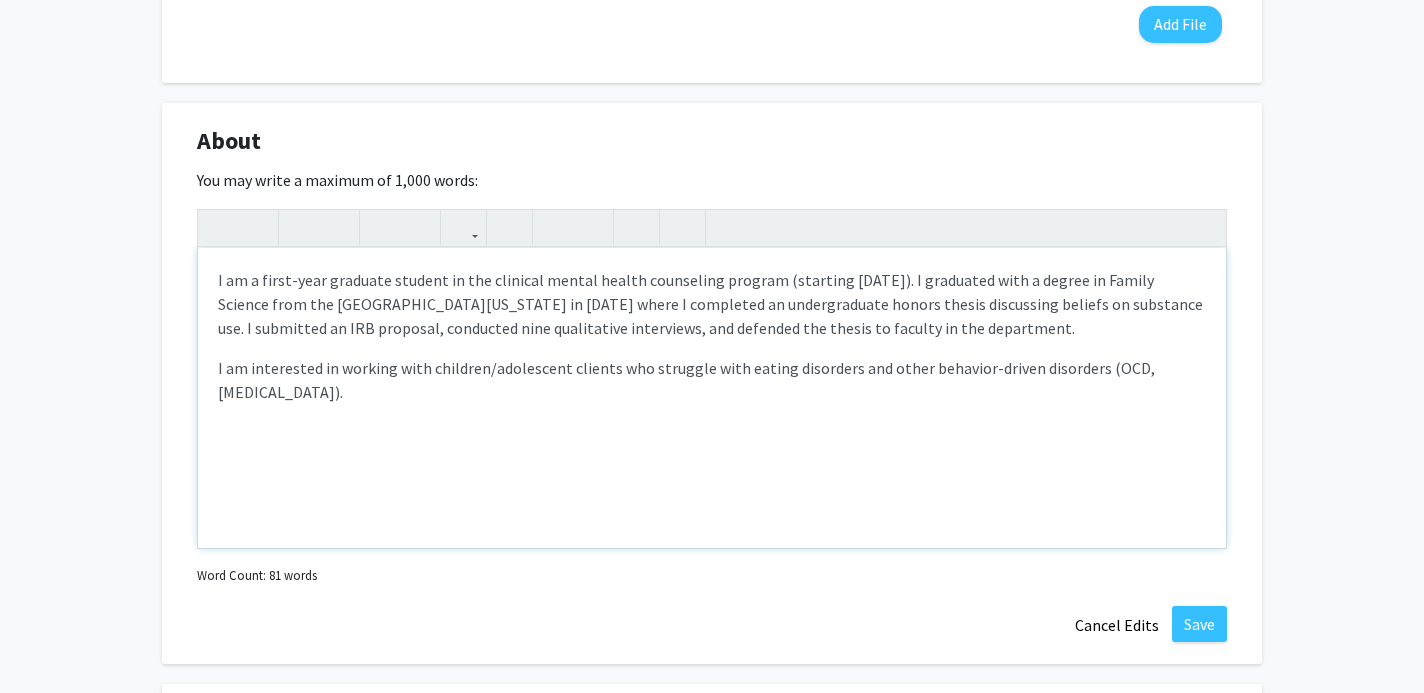 click on "I am a first-year graduate student in the clinical mental health counseling program (starting [DATE]). I graduated with a degree in Family Science from the [GEOGRAPHIC_DATA][US_STATE] in [DATE] where I completed an undergraduate honors thesis discussing beliefs on substance use. I submitted an IRB proposal, conducted nine qualitative interviews, and defended the thesis to faculty in the department." at bounding box center [712, 304] 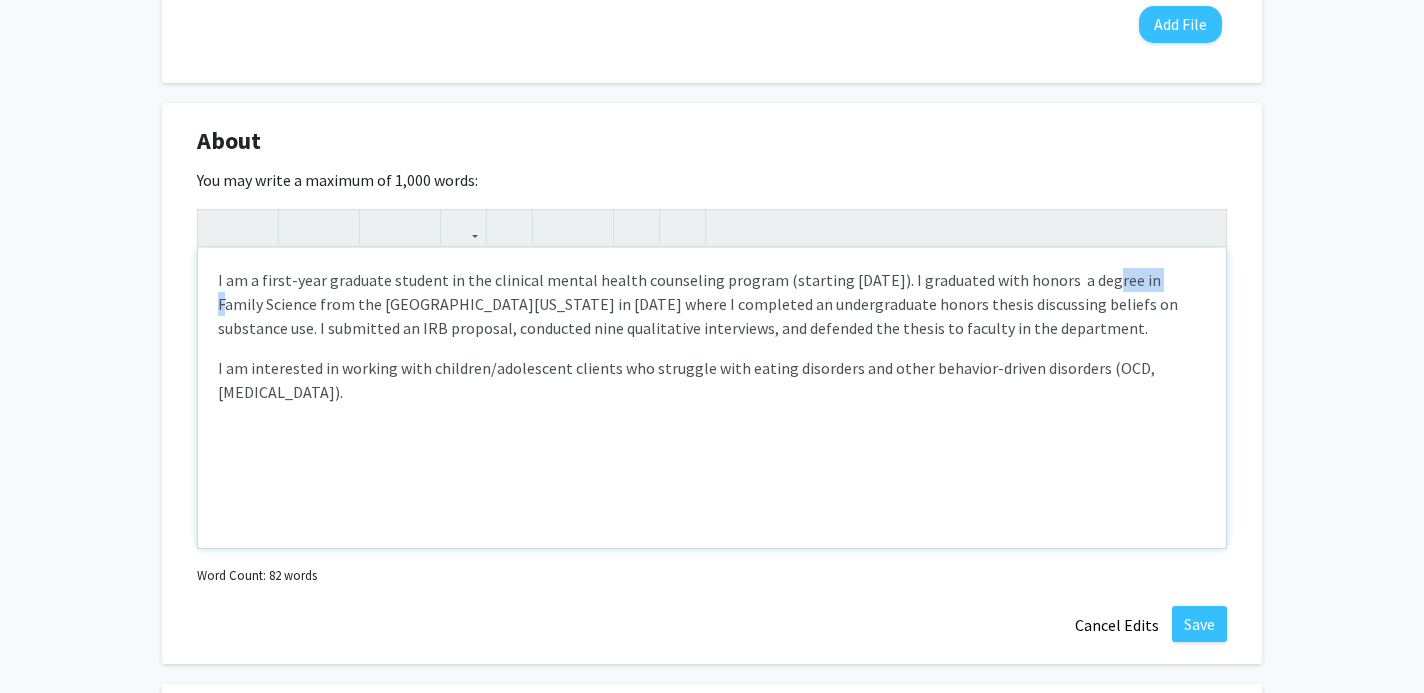 drag, startPoint x: 1140, startPoint y: 287, endPoint x: 1084, endPoint y: 288, distance: 56.008926 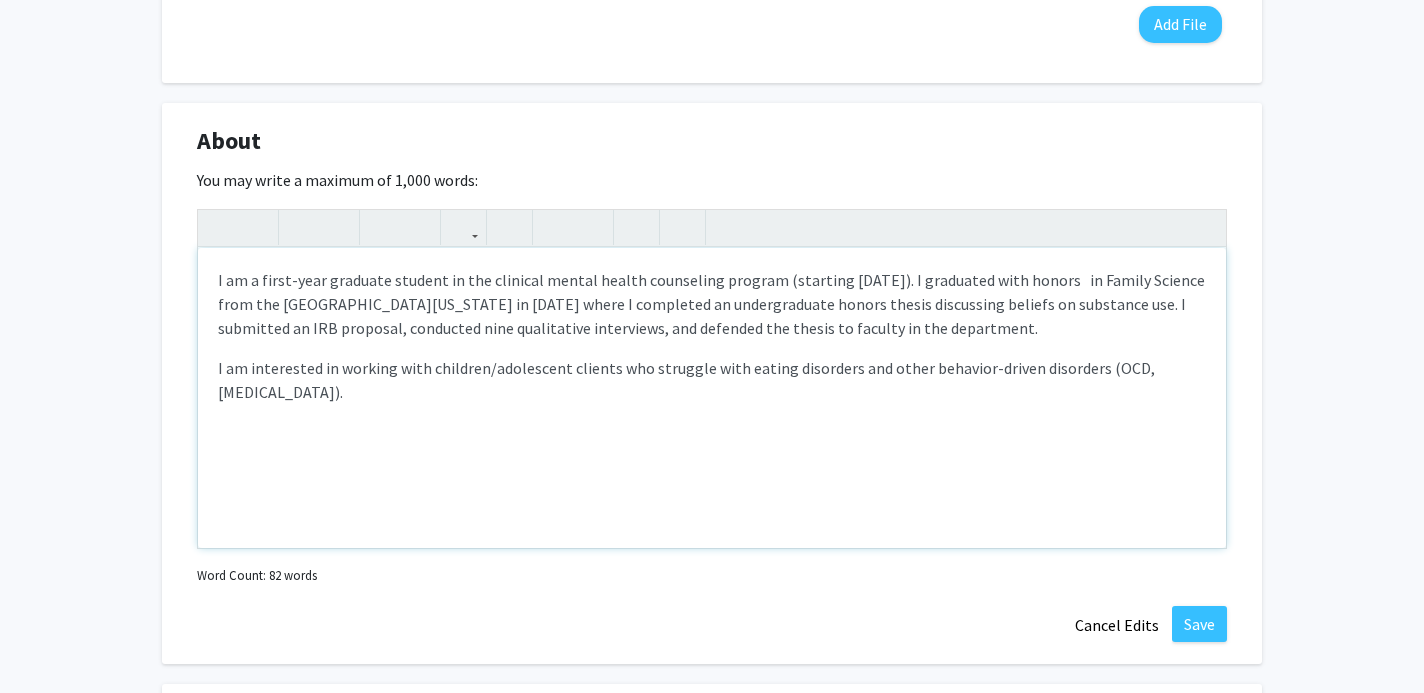 type on "<p>I am a first-year graduate student in the clinical mental health counseling program (starting [DATE]). I graduated with honors&nbsp; &nbsp;in Family Science from the [GEOGRAPHIC_DATA][US_STATE] in [DATE] where I completed an undergraduate honors thesis discussing beliefs on substance use. I submitted an IRB proposal, conducted nine qualitative interviews, and defended the thesis to faculty in the department.
</p><p>I am interested in working with children/adolescent clients who struggle with eating disorders and other behavior-driven disorders (OCD, [MEDICAL_DATA]).&nbsp;</p>" 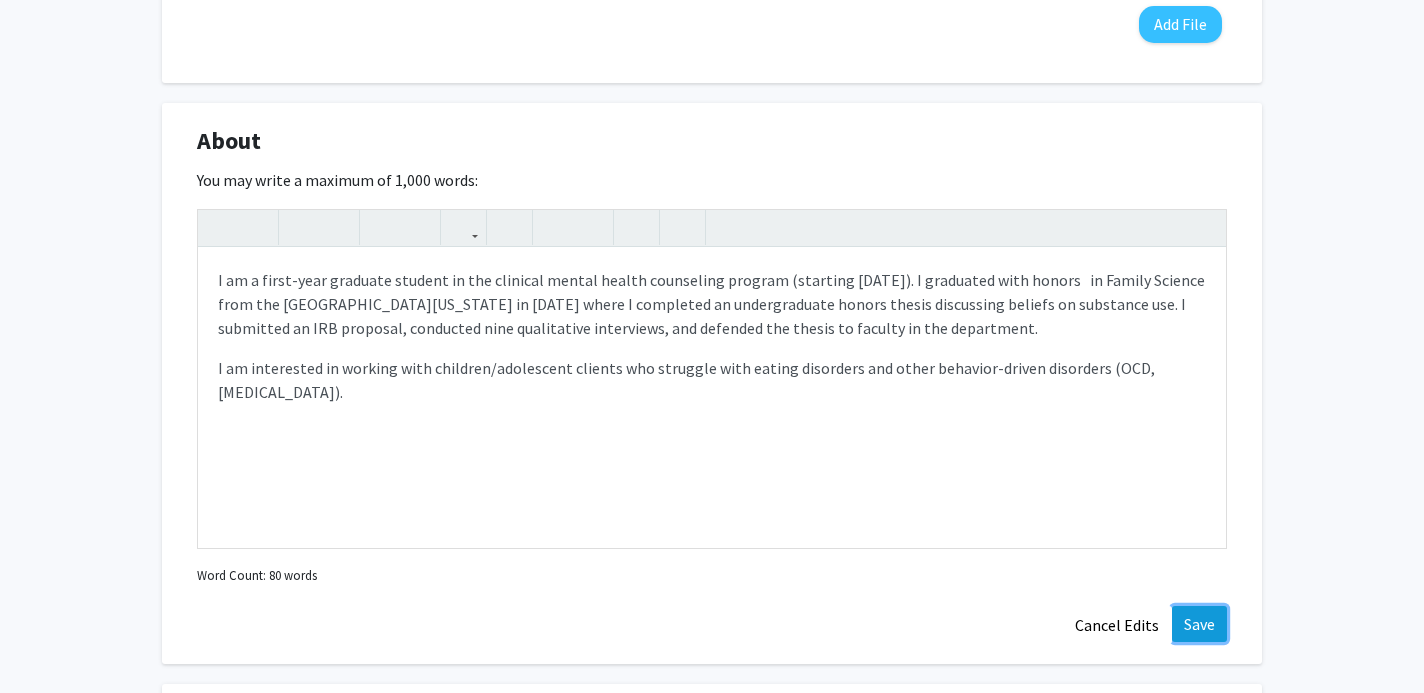 click on "Save" 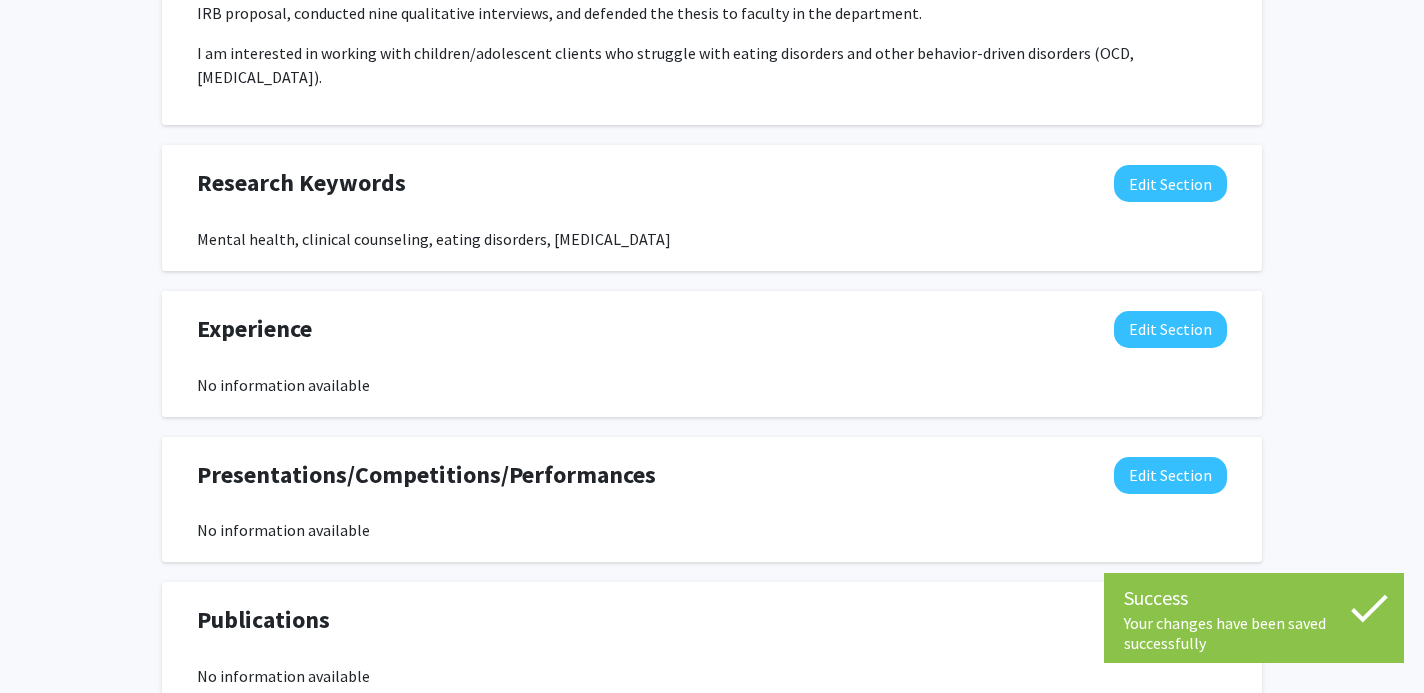 scroll, scrollTop: 1387, scrollLeft: 0, axis: vertical 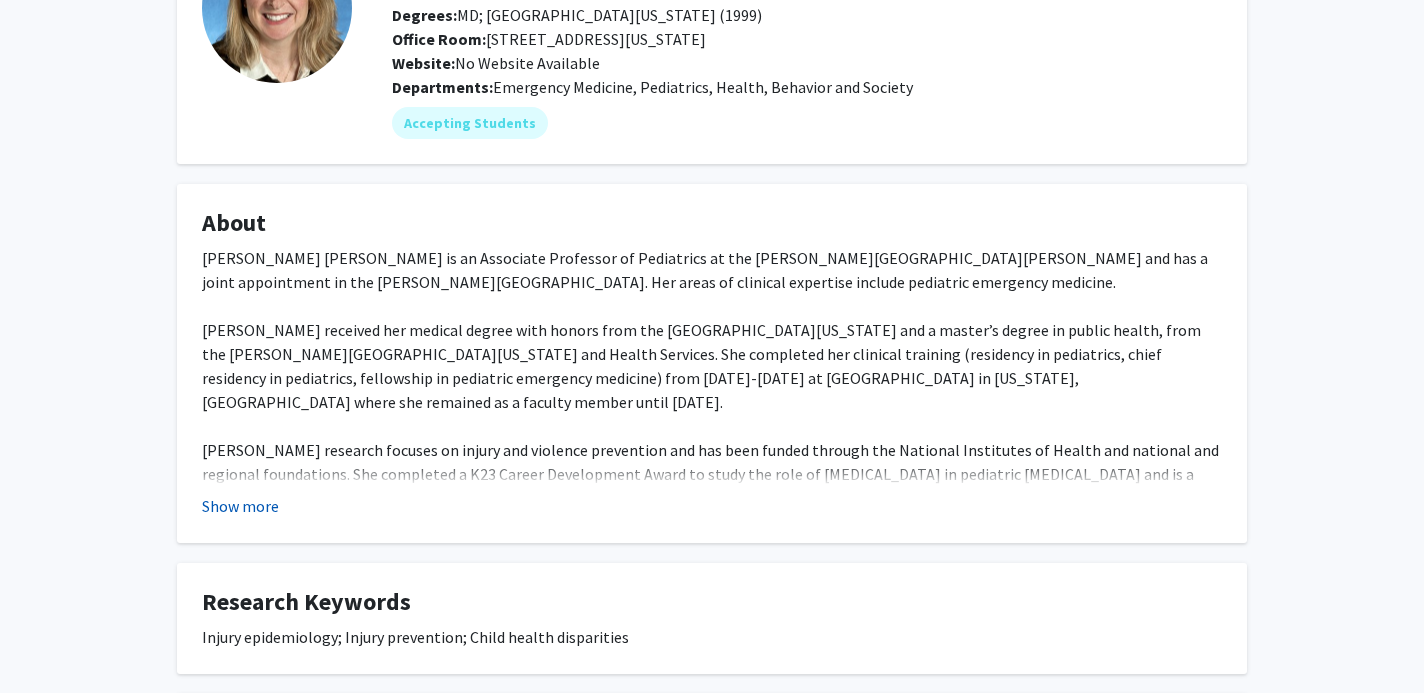 click on "Show more" 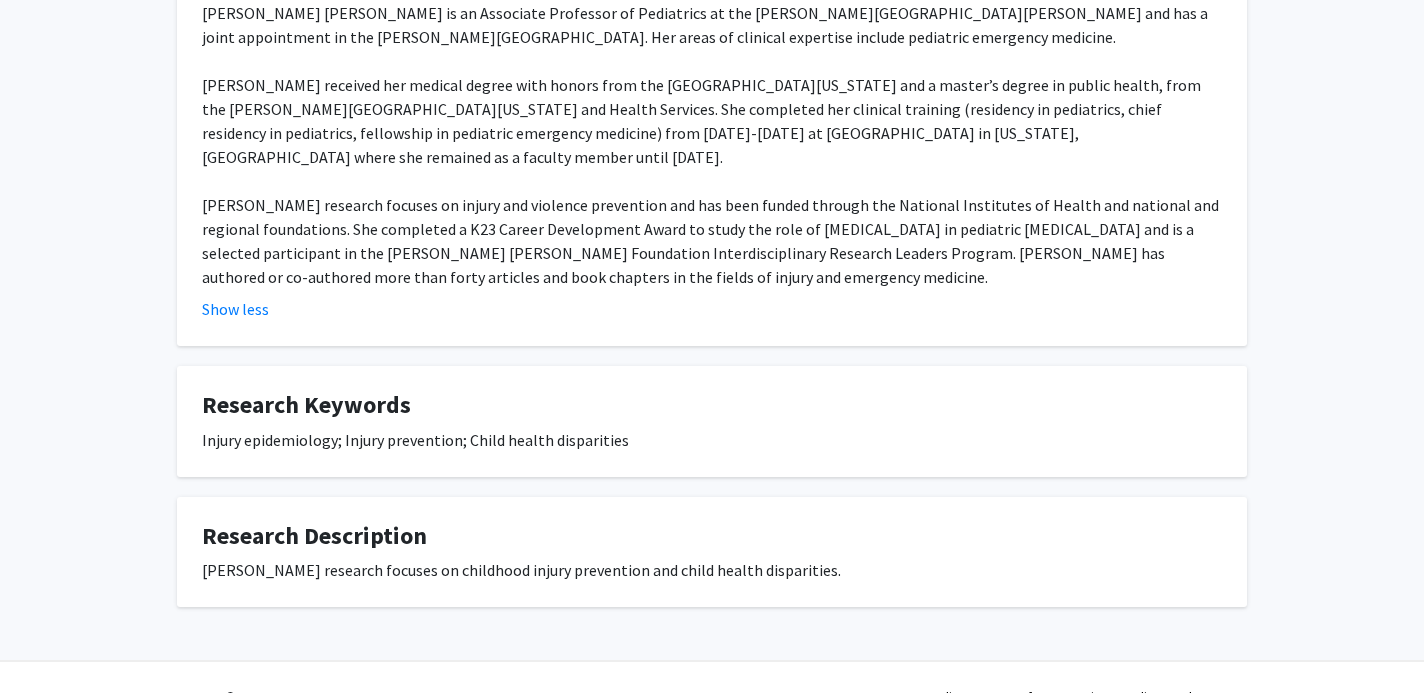 scroll, scrollTop: 86, scrollLeft: 0, axis: vertical 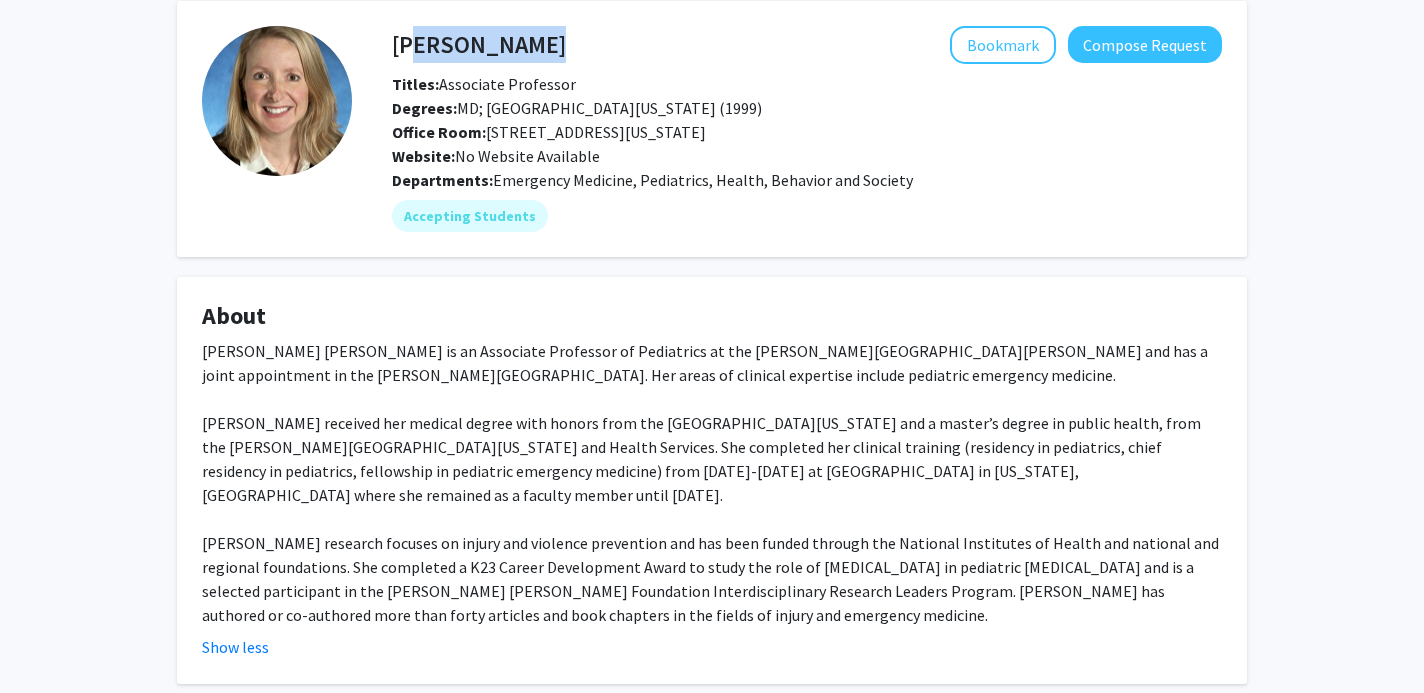 drag, startPoint x: 532, startPoint y: 38, endPoint x: 398, endPoint y: 37, distance: 134.00374 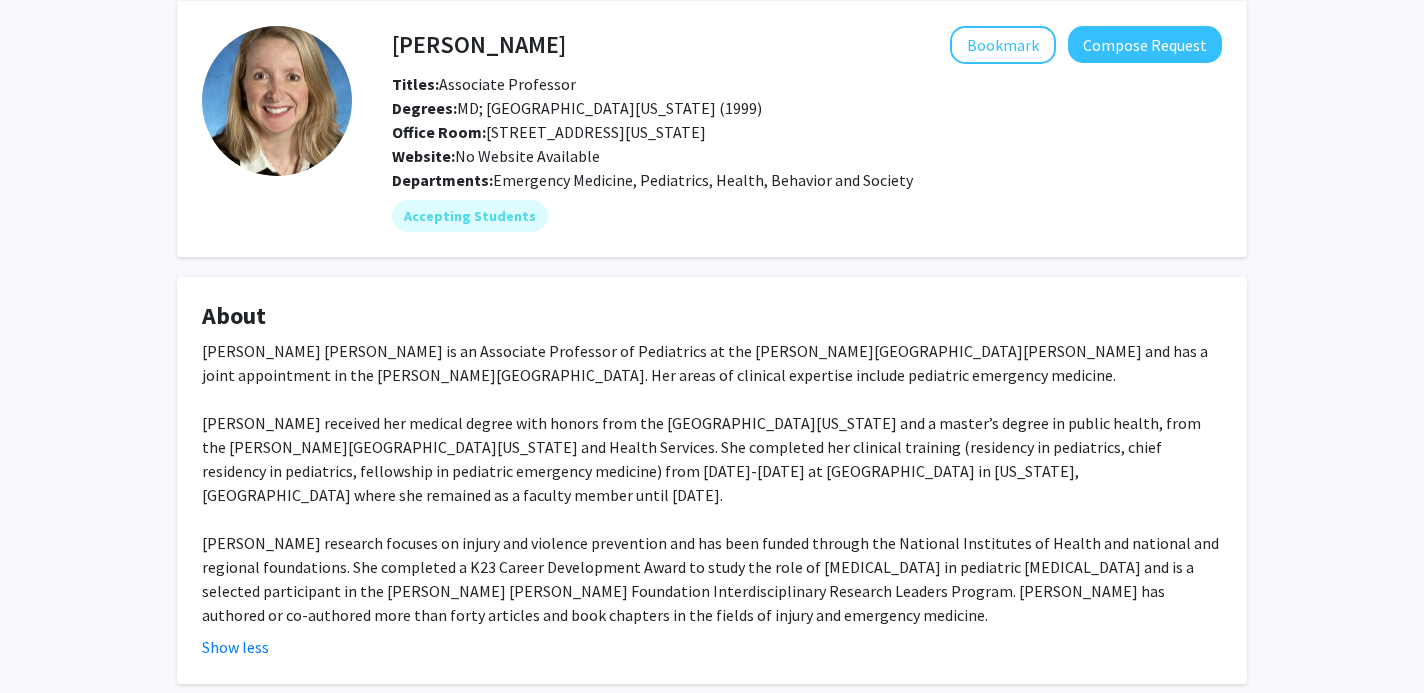 click on "[PERSON_NAME]" 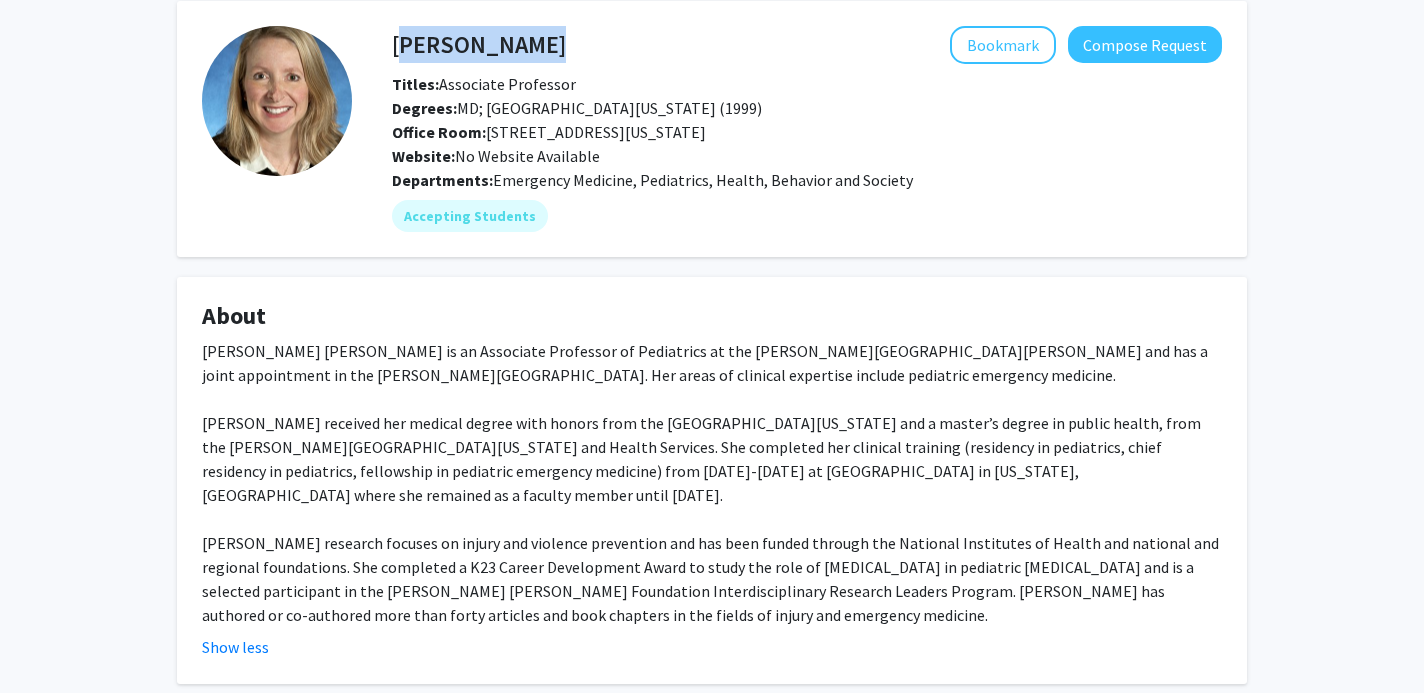 drag, startPoint x: 522, startPoint y: 43, endPoint x: 395, endPoint y: 47, distance: 127.06297 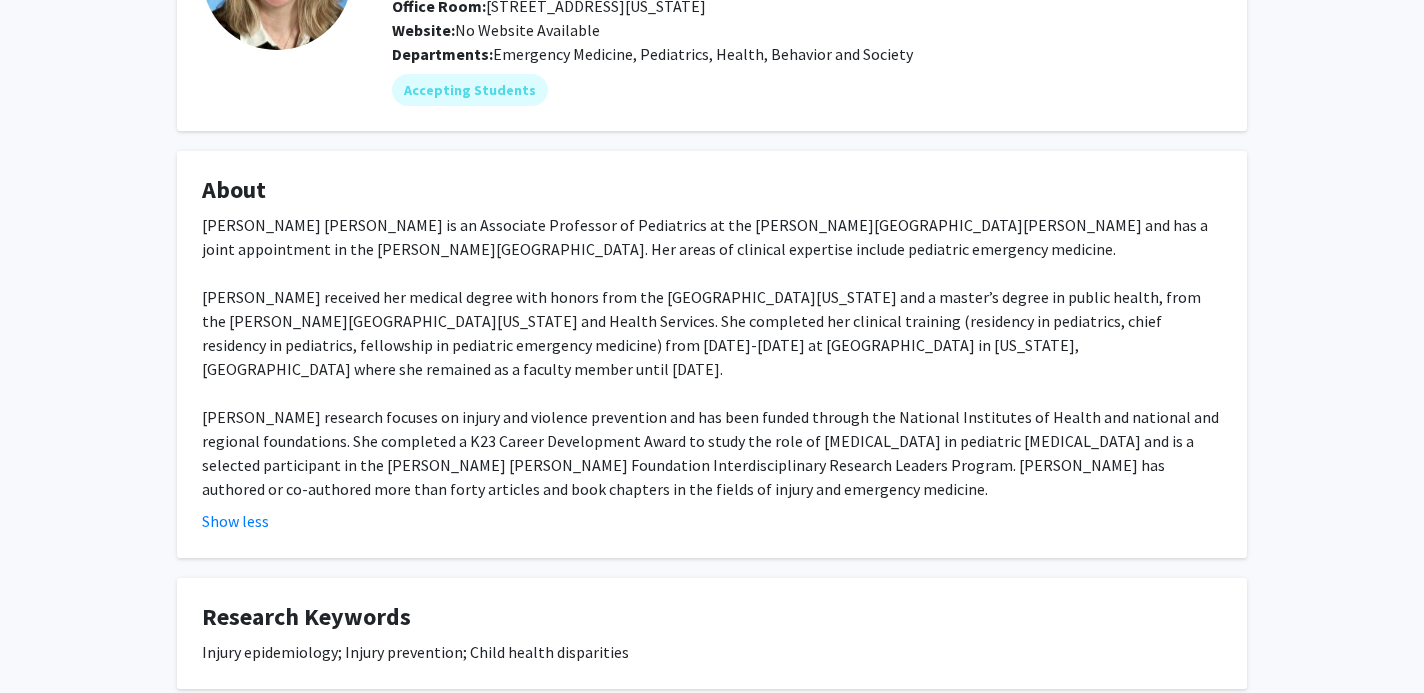 scroll, scrollTop: 0, scrollLeft: 0, axis: both 